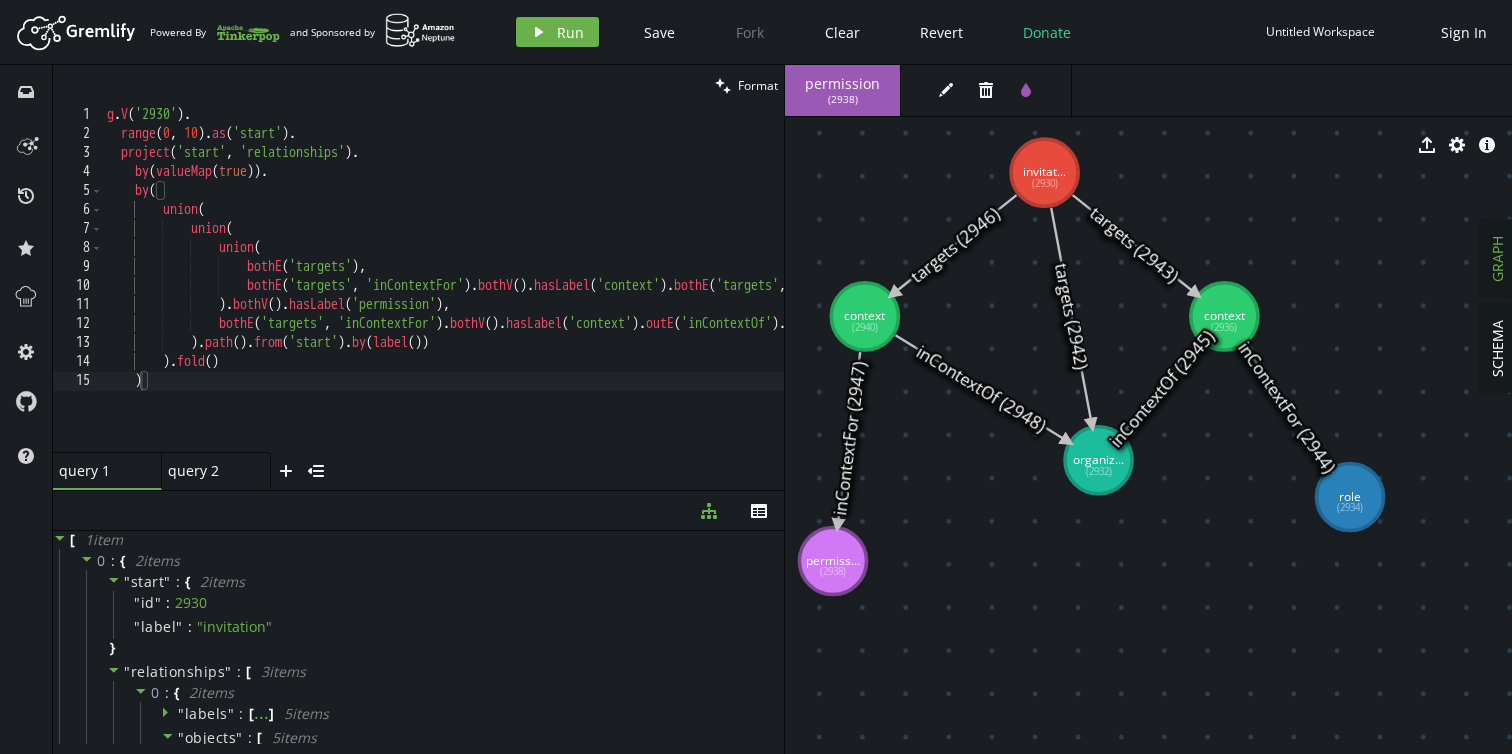 scroll, scrollTop: 0, scrollLeft: 0, axis: both 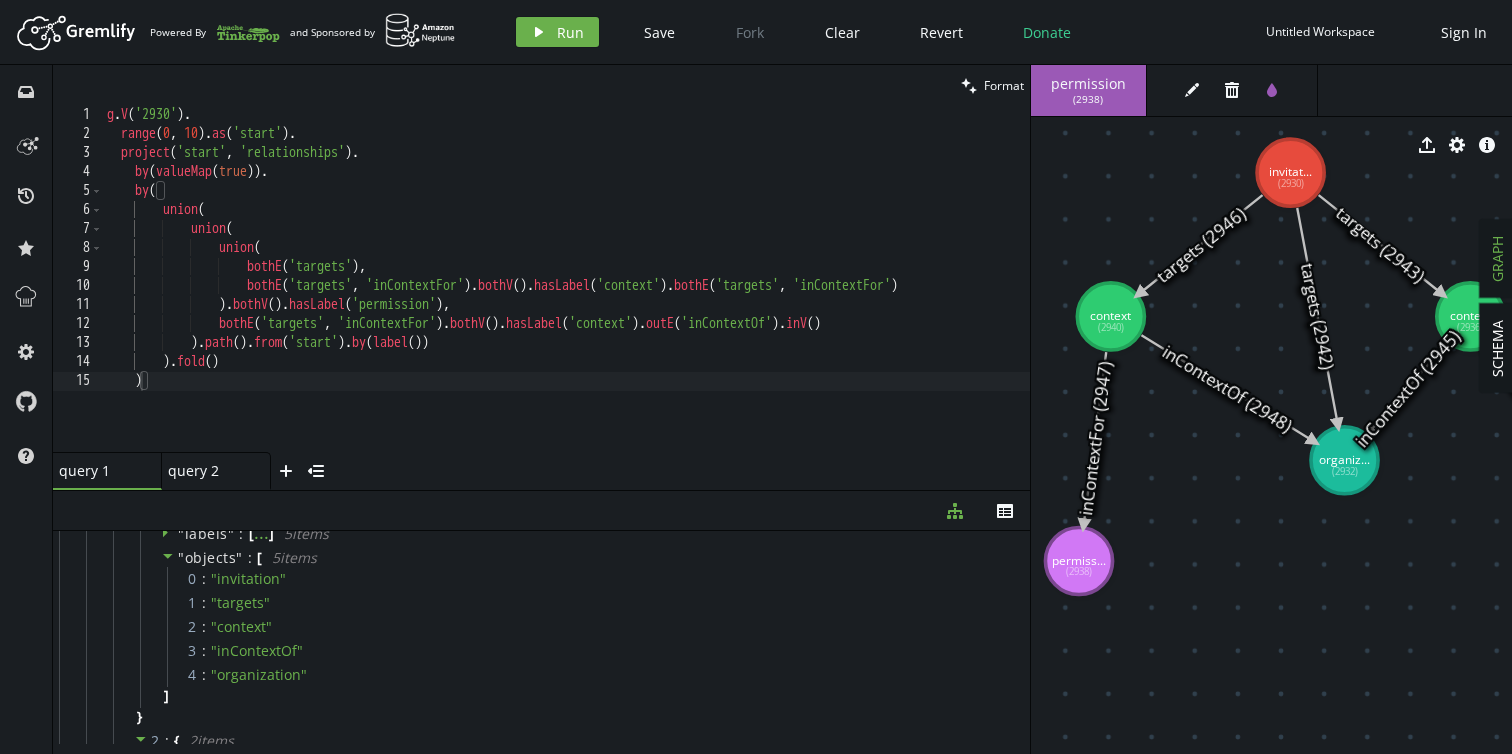 drag, startPoint x: 784, startPoint y: 444, endPoint x: 1030, endPoint y: 429, distance: 246.4569 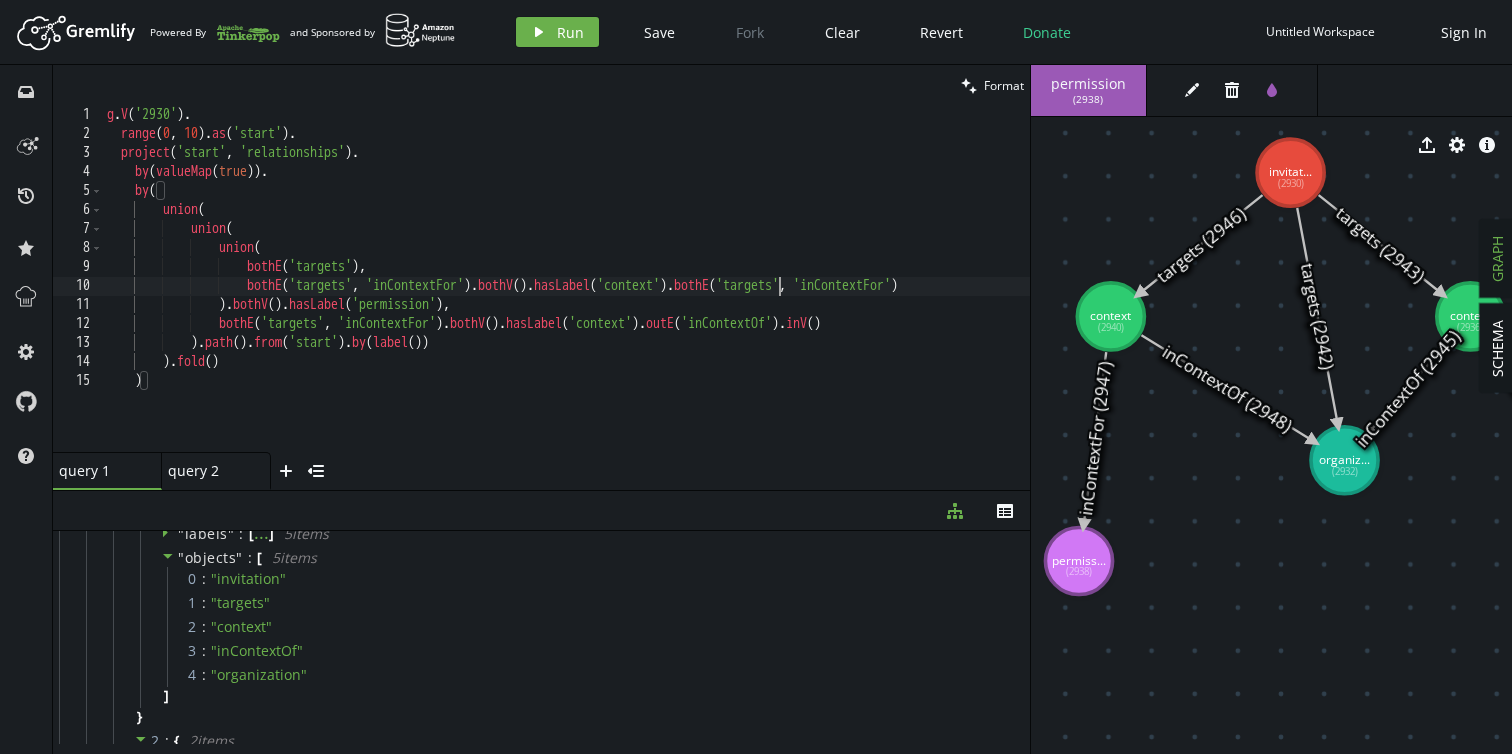 click on "g . V ( '[NUMBER]' ) .    range ( 0 ,   10 ) . as ( 'start' ) .    project ( 'start' ,   'relationships' ) .      by ( valueMap ( true )) .      by (           union (                union (                     union (                          bothE ( 'targets' ) ,                          bothE ( 'targets' ,   'inContextFor' ) . bothV ( ) . hasLabel ( 'context' ) . bothE ( 'targets' ,   'inContextFor' )                     ) . bothV ( ) . hasLabel ( 'permission' ) ,                     bothE ( 'targets' ,   'inContextFor' ) . bothV ( ) . hasLabel ( 'context' ) . outE ( 'inContextOf' ) . inV ( )                ) . path ( ) . from ( 'start' ) . by ( label ( ))           ) . fold ( )      )" at bounding box center [581, 294] 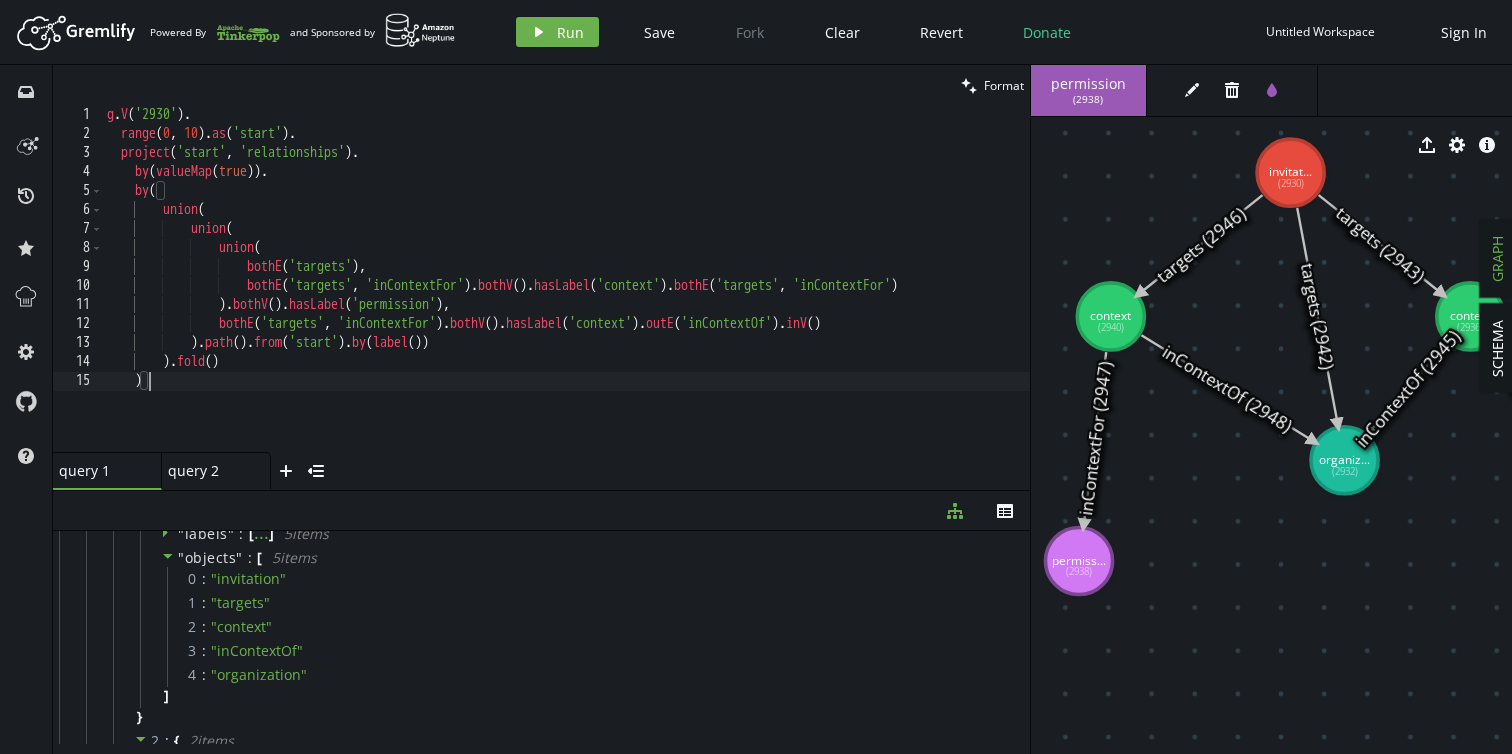 click on "g . V ( '[NUMBER]' ) .    range ( 0 ,   10 ) . as ( 'start' ) .    project ( 'start' ,   'relationships' ) .      by ( valueMap ( true )) .      by (           union (                union (                     union (                          bothE ( 'targets' ) ,                          bothE ( 'targets' ,   'inContextFor' ) . bothV ( ) . hasLabel ( 'context' ) . bothE ( 'targets' ,   'inContextFor' )                     ) . bothV ( ) . hasLabel ( 'permission' ) ,                     bothE ( 'targets' ,   'inContextFor' ) . bothV ( ) . hasLabel ( 'context' ) . outE ( 'inContextOf' ) . inV ( )                ) . path ( ) . from ( 'start' ) . by ( label ( ))           ) . fold ( )      )" at bounding box center (581, 294) 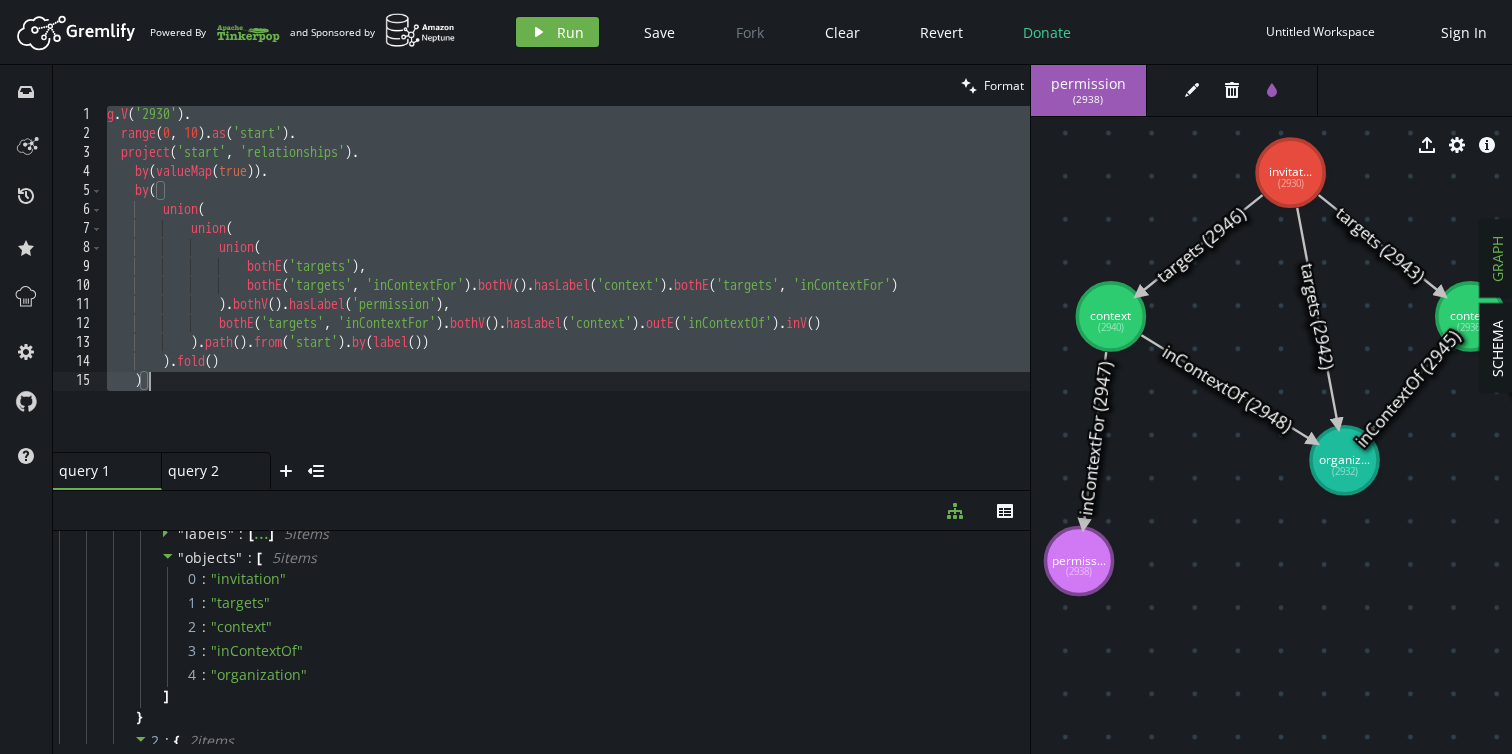 click on "g . V ( '[NUMBER]' ) .    range ( 0 ,   10 ) . as ( 'start' ) .    project ( 'start' ,   'relationships' ) .      by ( valueMap ( true )) .      by (           union (                union (                     union (                          bothE ( 'targets' ) ,                          bothE ( 'targets' ,   'inContextFor' ) . bothV ( ) . hasLabel ( 'context' ) . bothE ( 'targets' ,   'inContextFor' )                     ) . bothV ( ) . hasLabel ( 'permission' ) ,                     bothE ( 'targets' ,   'inContextFor' ) . bothV ( ) . hasLabel ( 'context' ) . outE ( 'inContextOf' ) . inV ( )                ) . path ( ) . from ( 'start' ) . by ( label ( ))           ) . fold ( )      )" at bounding box center (581, 294) 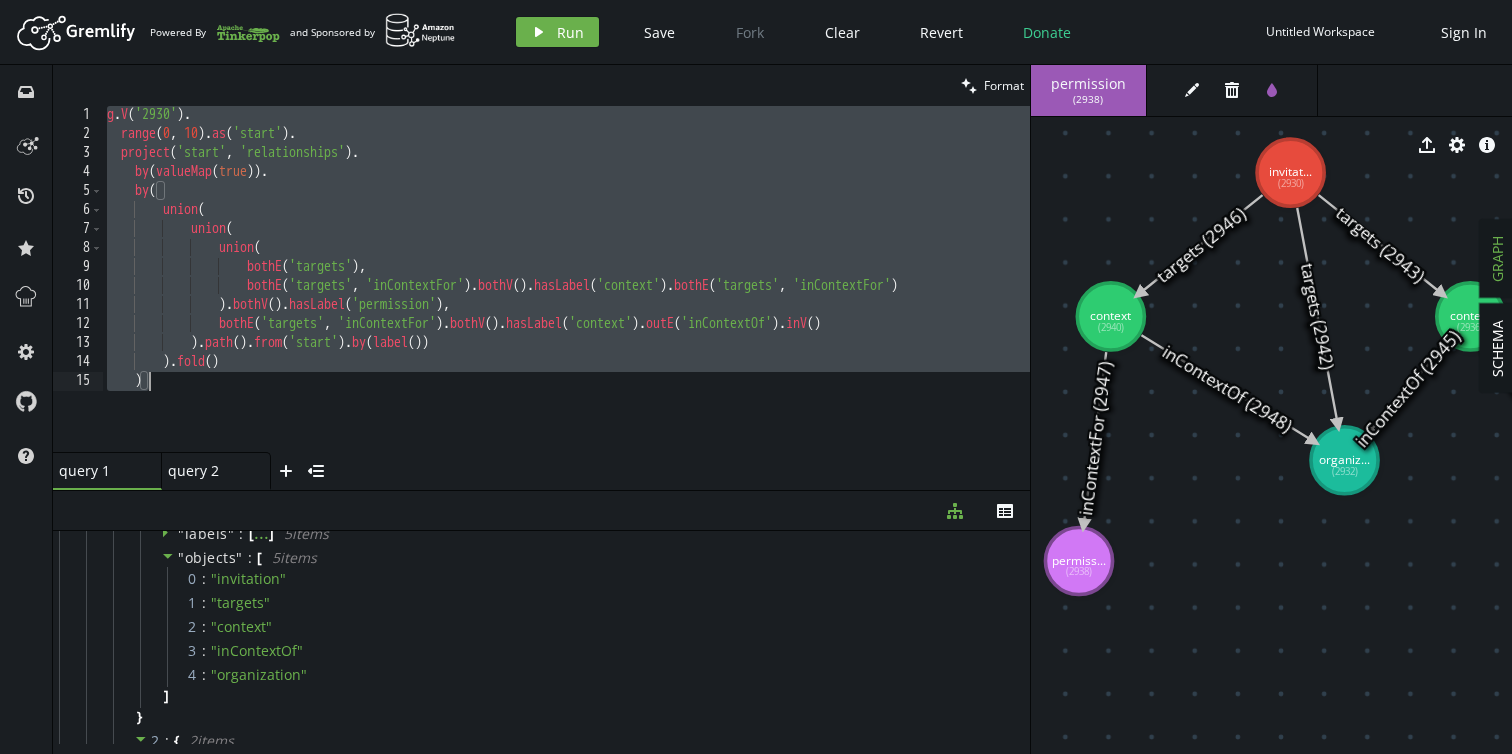 click on "g . V ( '[NUMBER]' ) .    range ( 0 ,   10 ) . as ( 'start' ) .    project ( 'start' ,   'relationships' ) .      by ( valueMap ( true )) .      by (           union (                union (                     union (                          bothE ( 'targets' ) ,                          bothE ( 'targets' ,   'inContextFor' ) . bothV ( ) . hasLabel ( 'context' ) . bothE ( 'targets' ,   'inContextFor' )                     ) . bothV ( ) . hasLabel ( 'permission' ) ,                     bothE ( 'targets' ,   'inContextFor' ) . bothV ( ) . hasLabel ( 'context' ) . outE ( 'inContextOf' ) . inV ( )                ) . path ( ) . from ( 'start' ) . by ( label ( ))           ) . fold ( )      )" at bounding box center [581, 294] 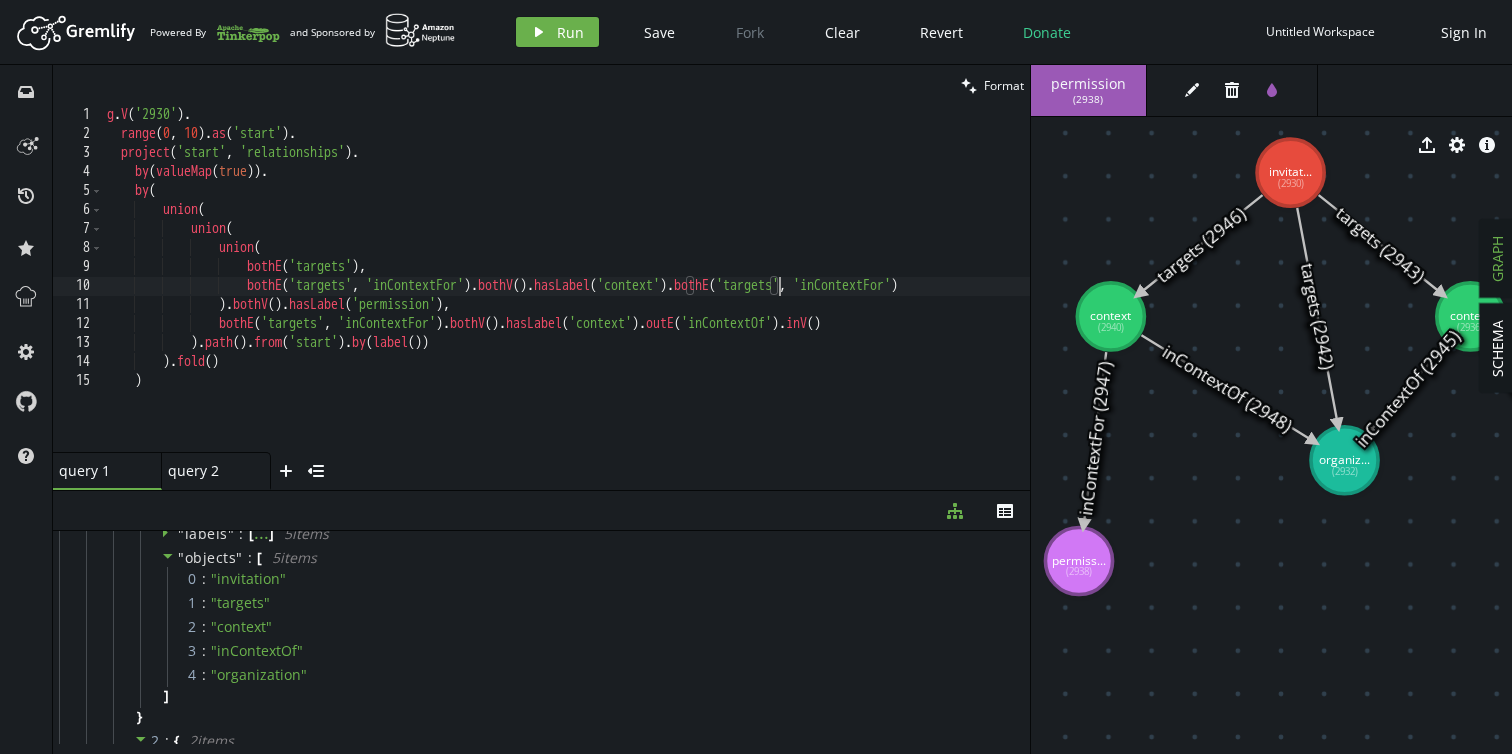 click on "g . V ( '[NUMBER]' ) .    range ( 0 ,   10 ) . as ( 'start' ) .    project ( 'start' ,   'relationships' ) .      by ( valueMap ( true )) .      by (           union (                union (                     union (                          bothE ( 'targets' ) ,                          bothE ( 'targets' ,   'inContextFor' ) . bothV ( ) . hasLabel ( 'context' ) . bothE ( 'targets' ,   'inContextFor' )                     ) . bothV ( ) . hasLabel ( 'permission' ) ,                     bothE ( 'targets' ,   'inContextFor' ) . bothV ( ) . hasLabel ( 'context' ) . outE ( 'inContextOf' ) . inV ( )                ) . path ( ) . from ( 'start' ) . by ( label ( ))           ) . fold ( )      )" at bounding box center (581, 294) 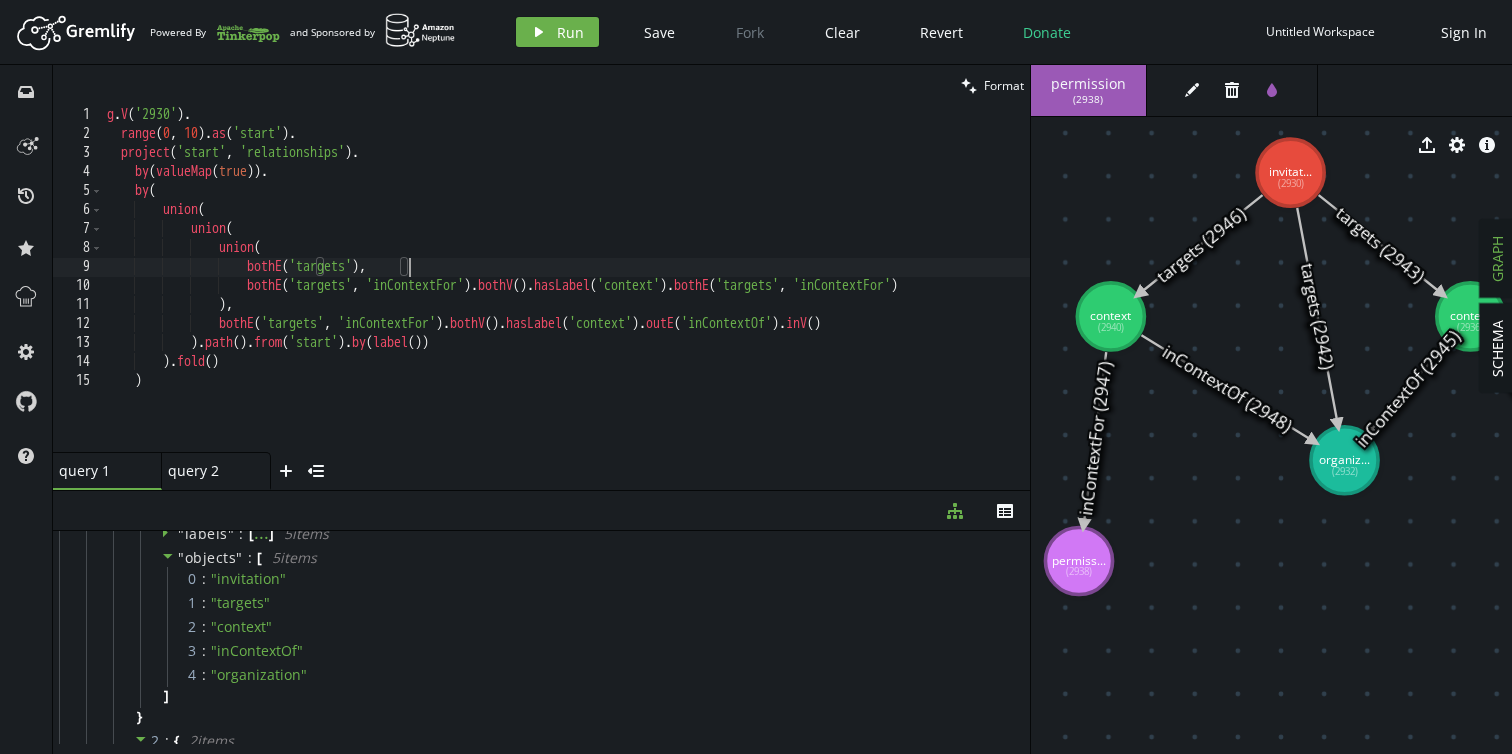 paste on ".bothV().hasLabel('permission')" 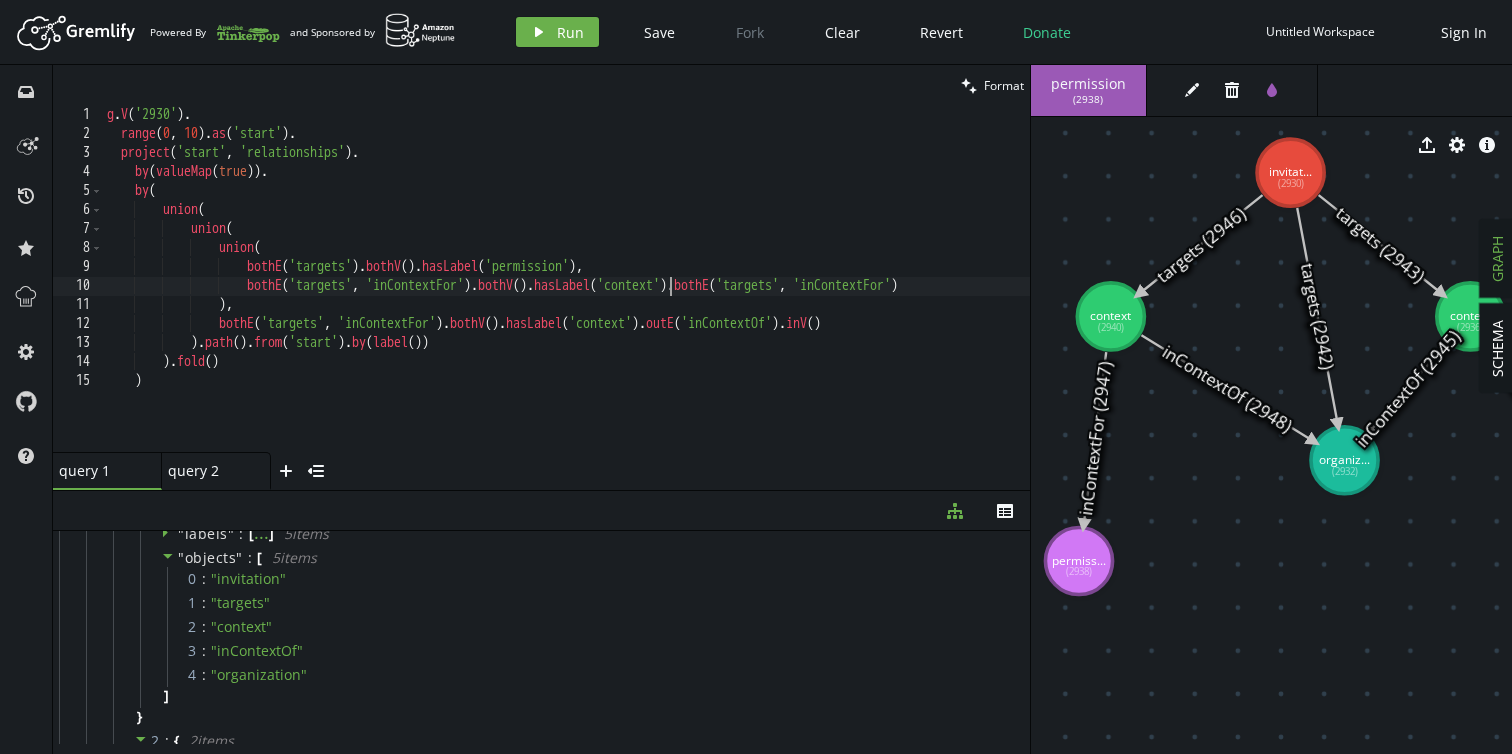 scroll, scrollTop: 0, scrollLeft: 30, axis: horizontal 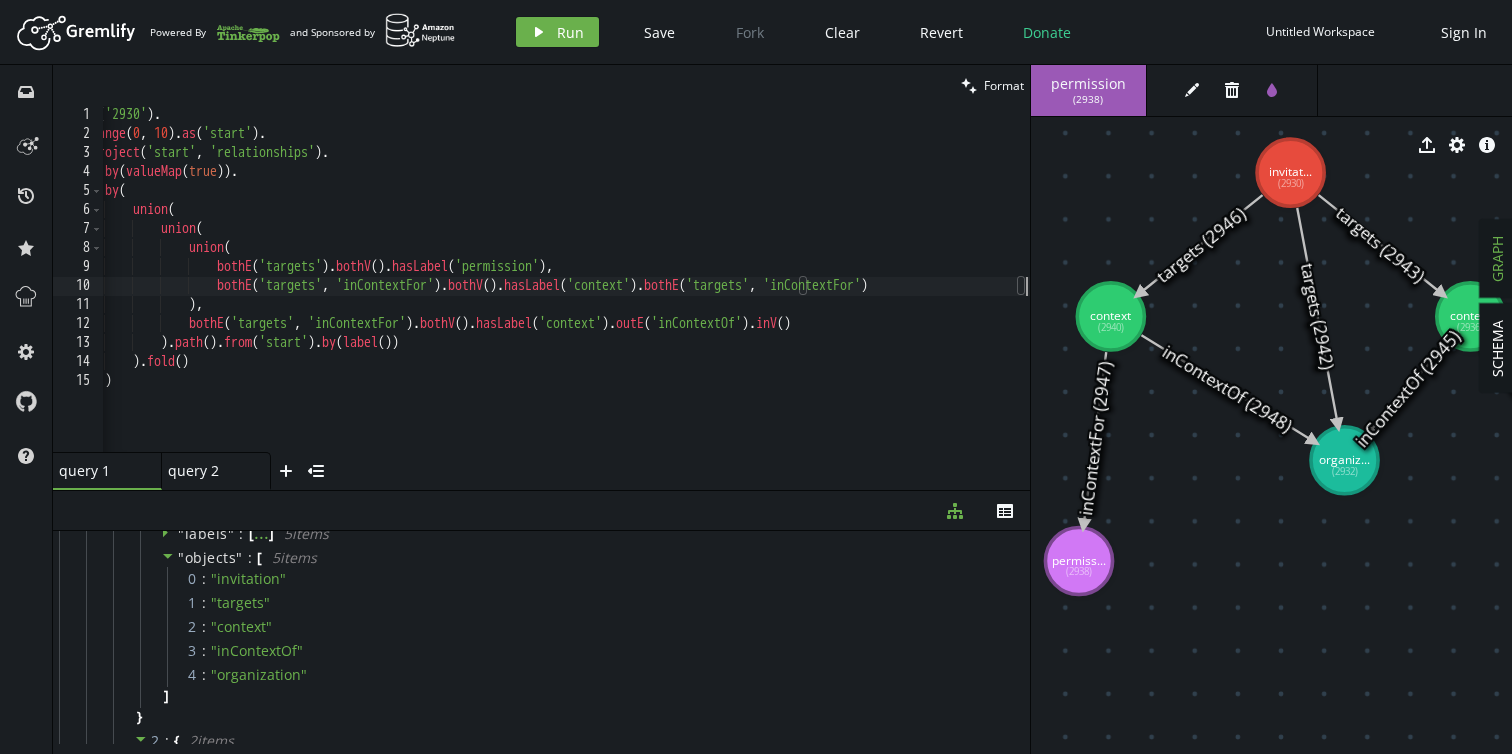 paste on ".bothV().hasLabel('permission')" 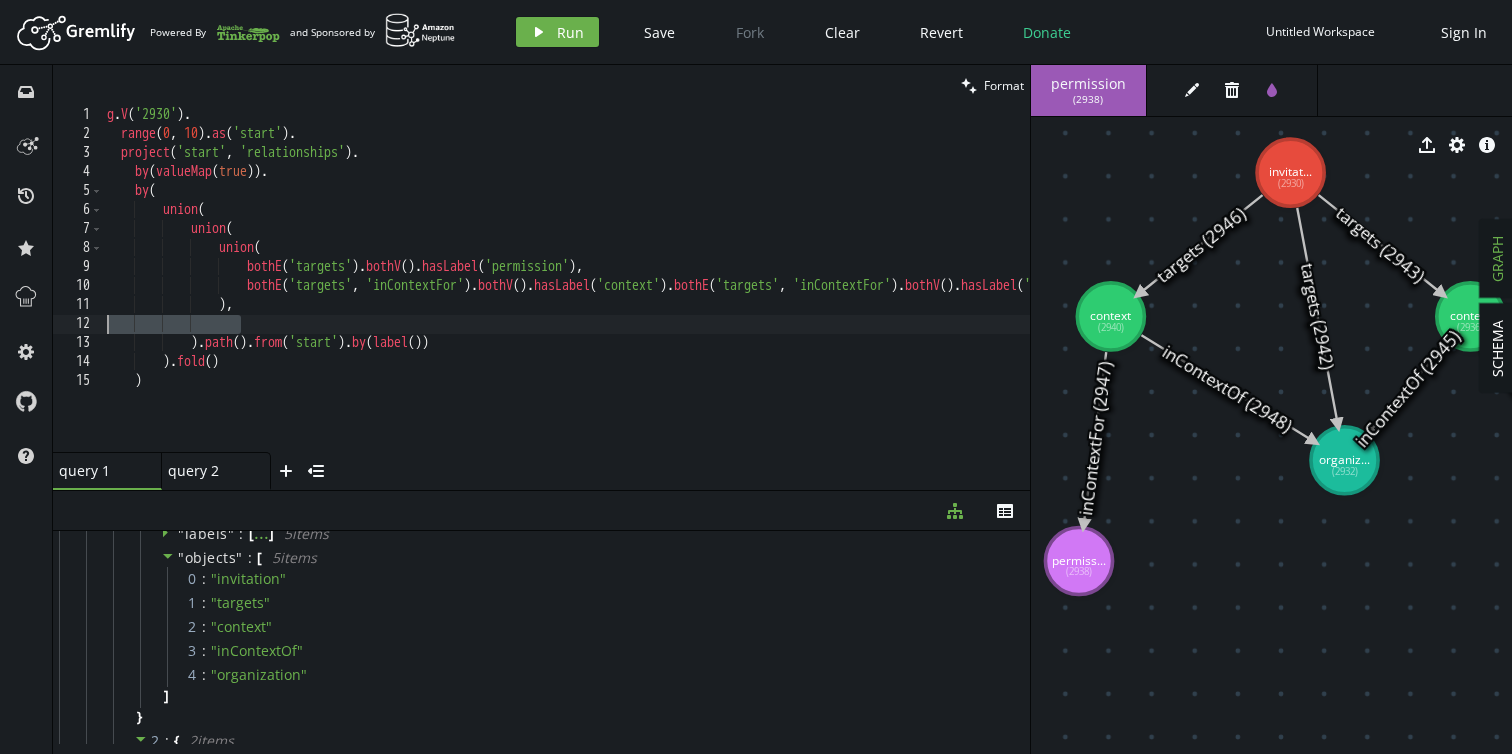 scroll, scrollTop: 0, scrollLeft: 0, axis: both 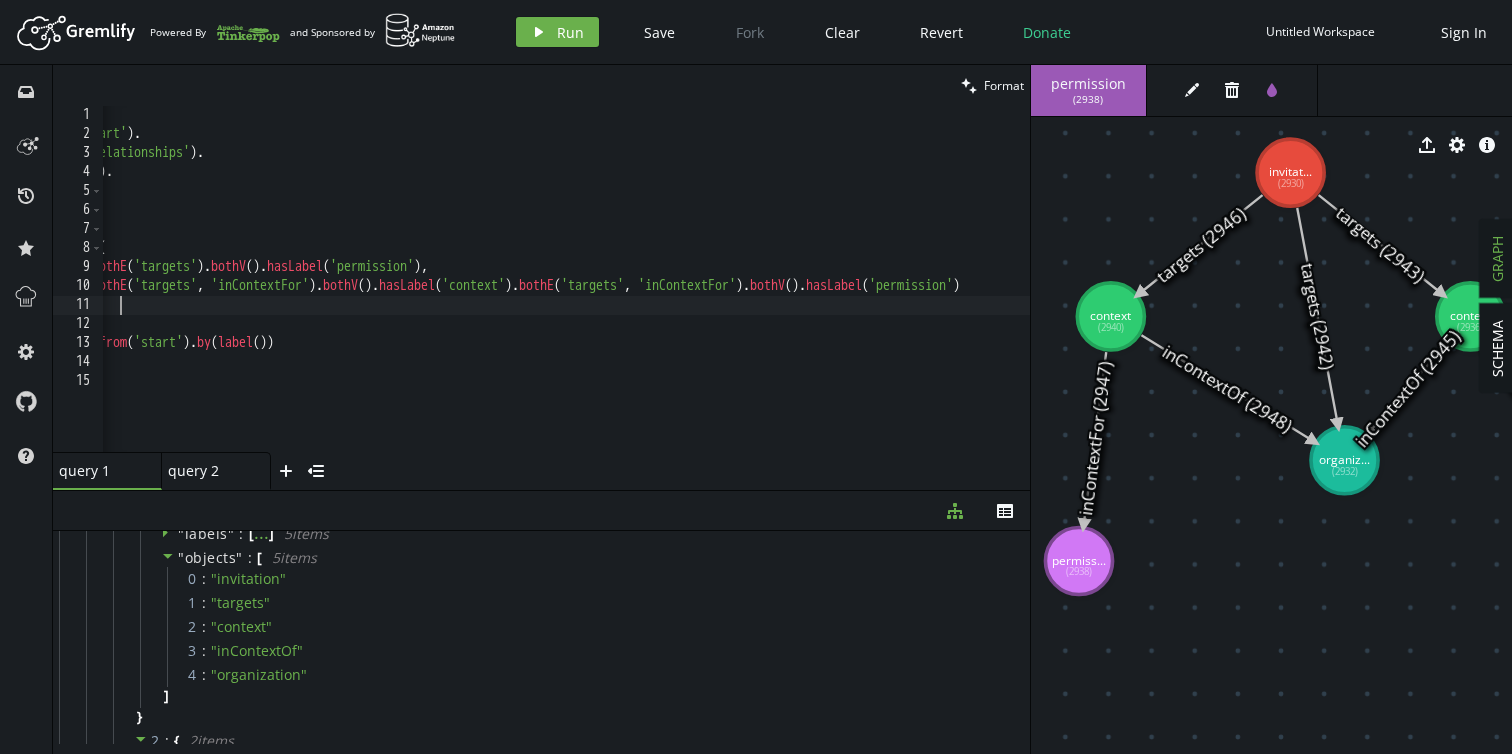 paste on "bothE('targets', 'inContextFor').bothV().hasLabel('context').outE('inContextOf').inV()" 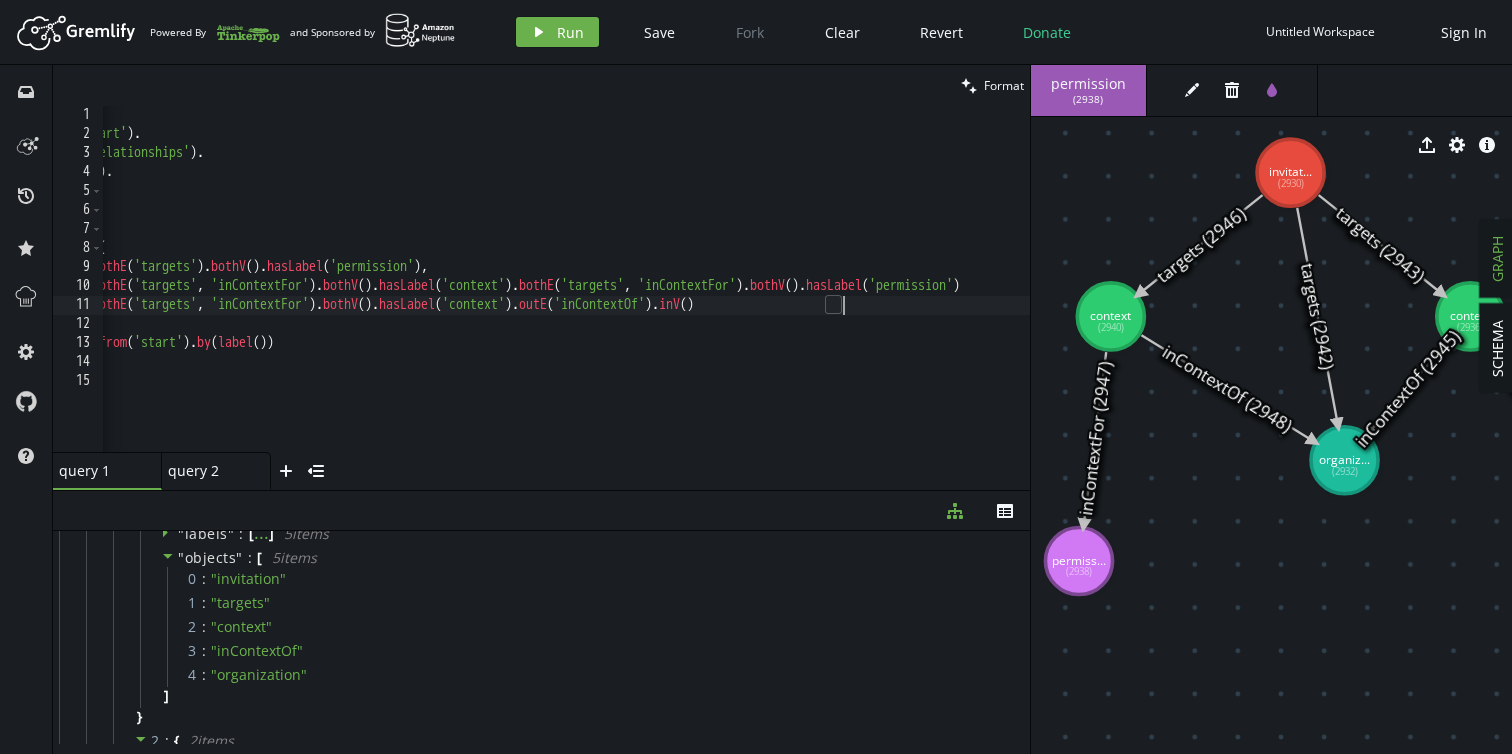 click on "g . V ( '[NUMBER]' ) .    range ( 0 ,   10 ) . as ( 'start' ) .    project ( 'start' ,   'relationships' ) .      by ( valueMap ( true )) .      by (           union (                union (                     union (                          bothE ( 'targets' ) . bothV ( ) . hasLabel ( 'permission' ) ,                          bothE ( 'targets' ,   'inContextFor' ) . bothV ( ) . hasLabel ( 'context' ) . bothE ( 'targets' ,   'inContextFor' ) . bothV ( ) . hasLabel ( 'permission' )                          bothE ( 'targets' ,   'inContextFor' ) . bothV ( ) . hasLabel ( 'context' ) . outE ( 'inContextOf' ) . inV ( )                     )                ) . path ( ) . from ( 'start' ) . by ( label ( ))           ) . fold ( )      )" at bounding box center [557, 294] 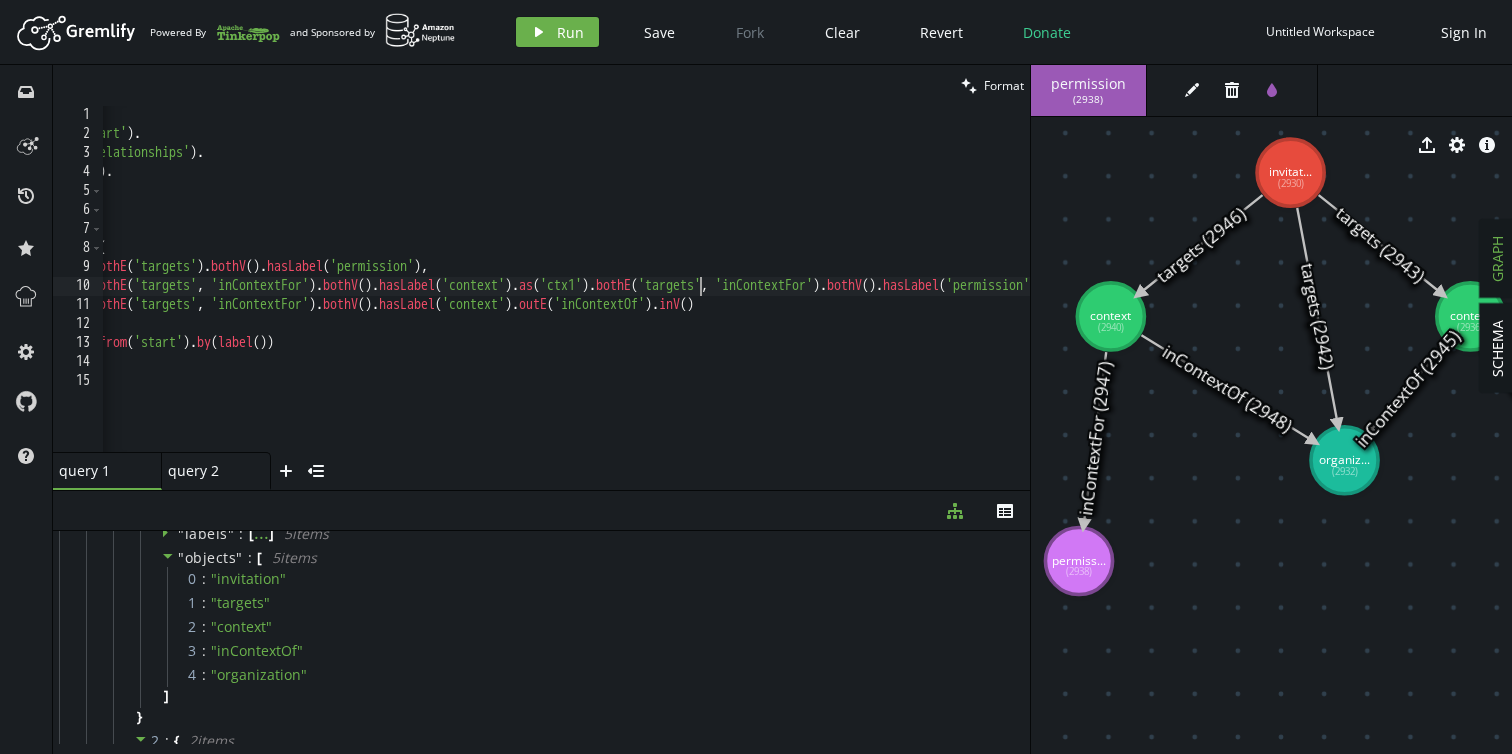 scroll, scrollTop: 0, scrollLeft: 748, axis: horizontal 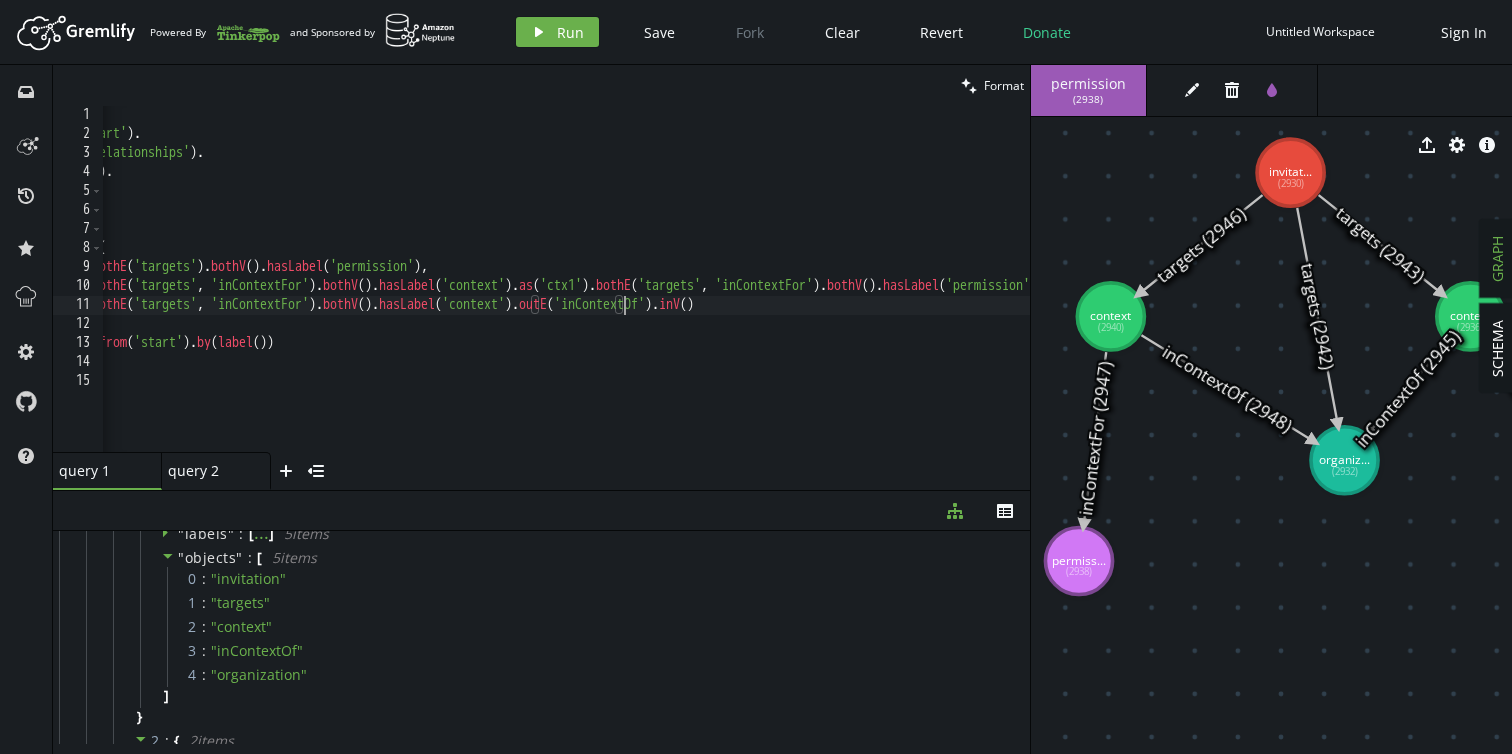 paste on "as('ctx1')." 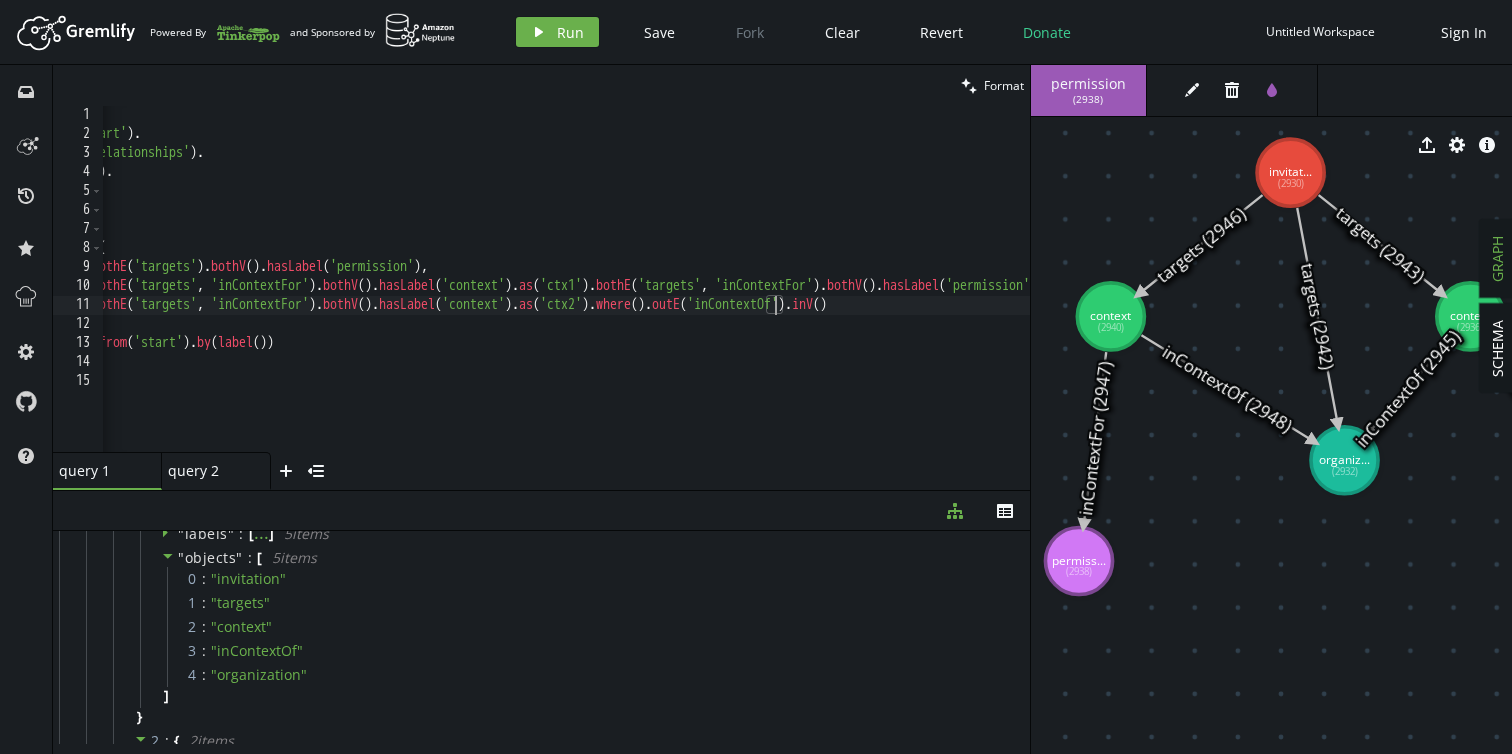scroll, scrollTop: 0, scrollLeft: 823, axis: horizontal 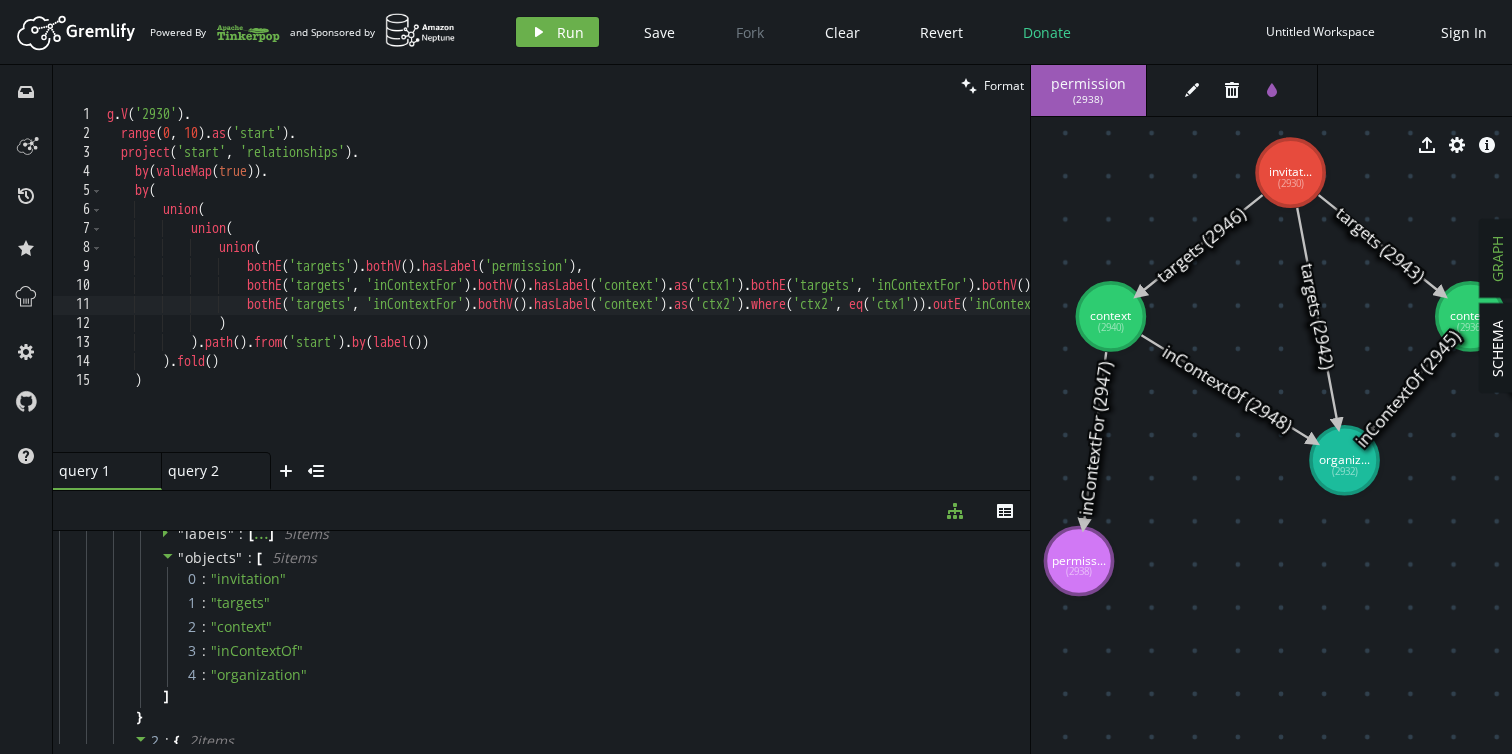click on "g . V ( '[NUMBER]' ) .    range ( 0 ,   10 ) . as ( 'start' ) .    project ( 'start' ,   'relationships' ) .      by ( valueMap ( true )) .      by (           union (                union (                     union (                          bothE ( 'targets' ) . bothV ( ) . hasLabel ( 'permission' ) ,                          bothE ( 'targets' ,   'inContextFor' ) . bothV ( ) . hasLabel ( 'context' ) . as ( 'ctx1' ) . bothE ( 'targets' ,   'inContextFor' ) . bothV ( ) . hasLabel ( 'permission' )                          bothE ( 'targets' ,   'inContextFor' ) . bothV ( ) . hasLabel ( 'context' ) . as ( 'ctx2' ) . where ( 'ctx2' ,   eq ( 'ctx1' )) . outE ( 'inContextOf' ) . inV ( )                     )                ) . path ( ) . from ( 'start' ) . by ( label ( ))           ) . fold ( )      )" at bounding box center (758, 294) 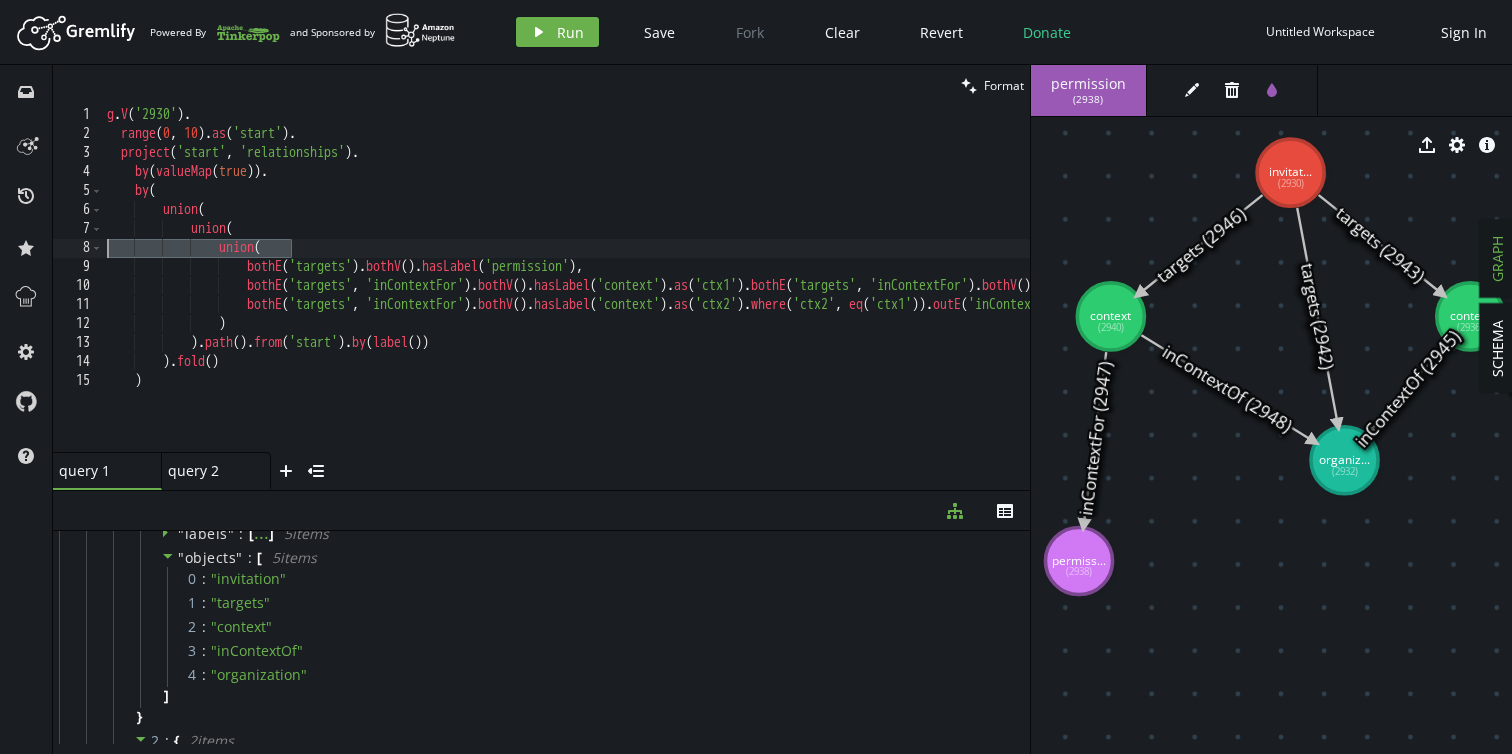 scroll, scrollTop: 0, scrollLeft: 0, axis: both 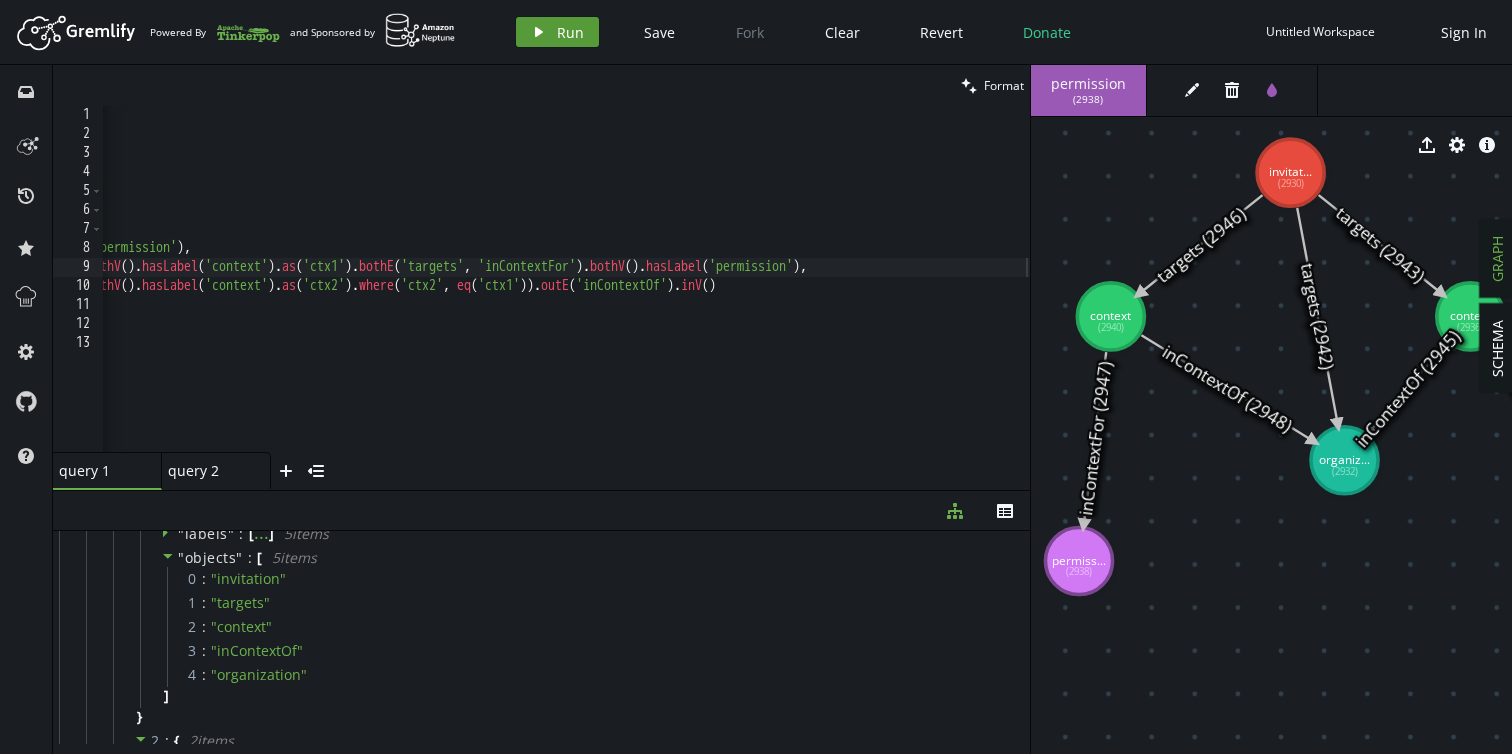 click on "Run" at bounding box center [570, 32] 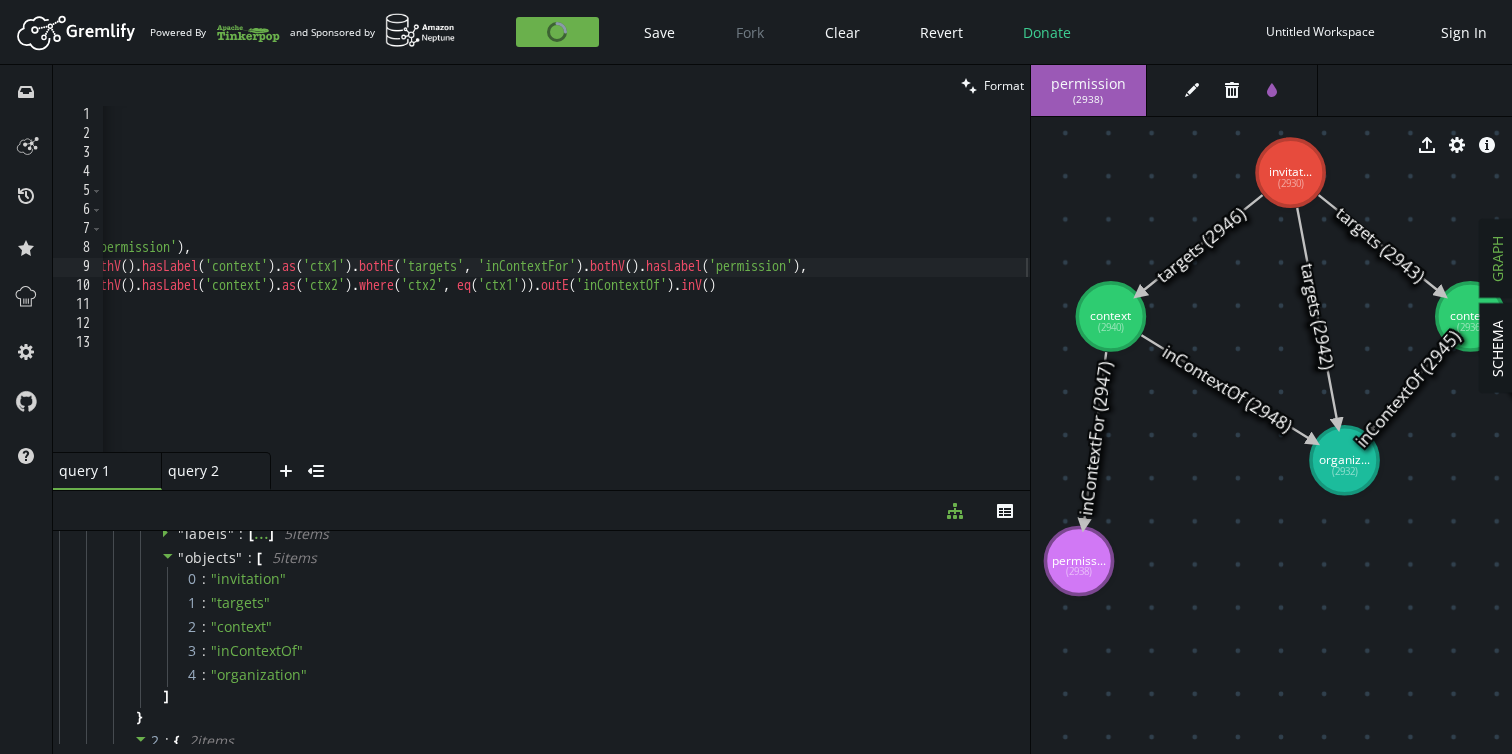 scroll, scrollTop: 0, scrollLeft: 0, axis: both 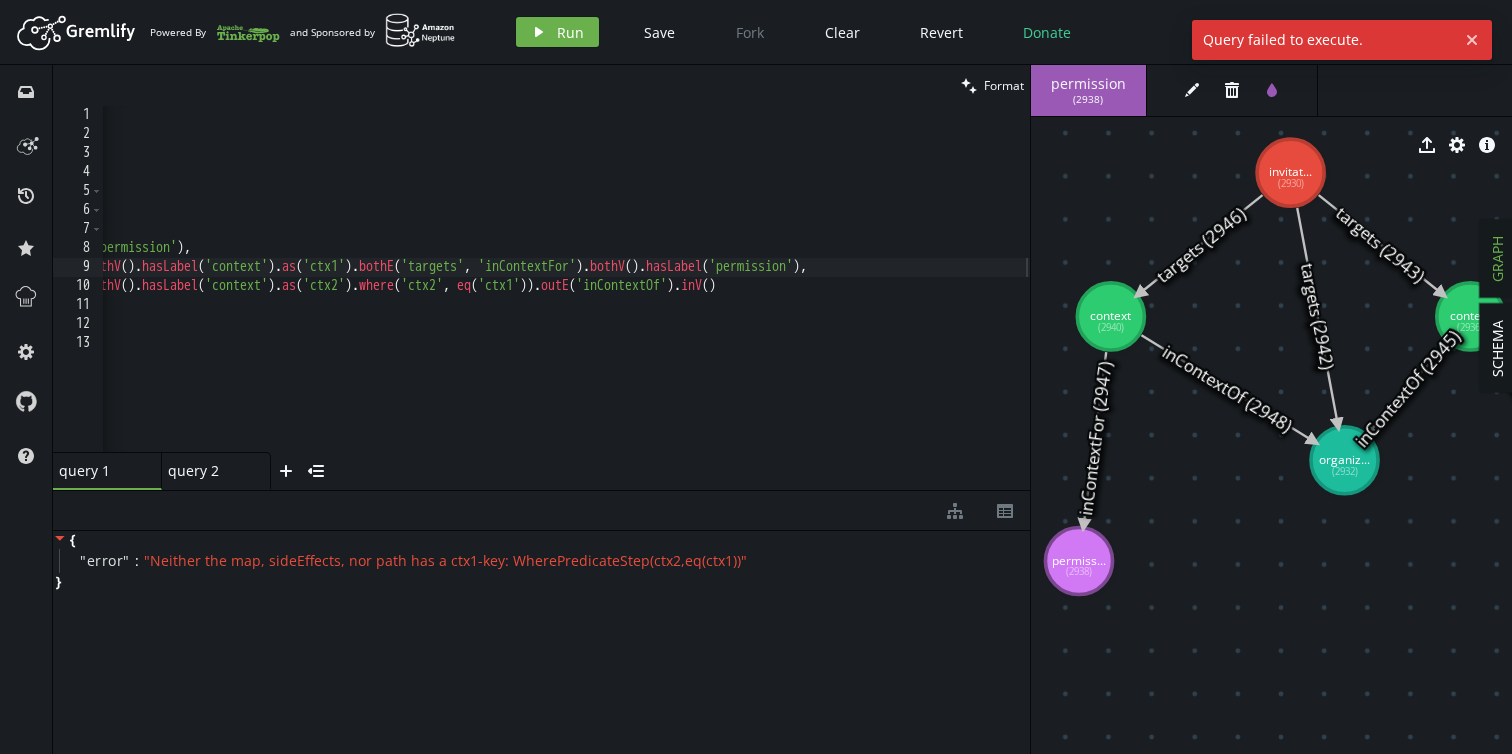 click on "g . V ( '[NUMBER]' ) .    range ( 0 ,   10 ) . as ( 'start' ) .    project ( 'start' ,   'relationships' ) .      by ( valueMap ( true )) .      by (           union (                union (                          bothE ( 'targets' ) . bothV ( ) . hasLabel ( 'permission' ) ,                          bothE ( 'targets' ,   'inContextFor' ) . bothV ( ) . hasLabel ( 'context' ) . as ( 'ctx1' ) . bothE ( 'targets' ,   'inContextFor' ) . bothV ( ) . hasLabel ( 'permission' ) ,                          bothE ( 'targets' ,   'inContextFor' ) . bothV ( ) . hasLabel ( 'context' ) . as ( 'ctx2' ) . where ( 'ctx2' ,   eq ( 'ctx1' )) . outE ( 'inContextOf' ) . inV ( )                ) . path ( ) . from ( 'start' ) . by ( label ( ))           ) . fold ( )      )" at bounding box center [370, 294] 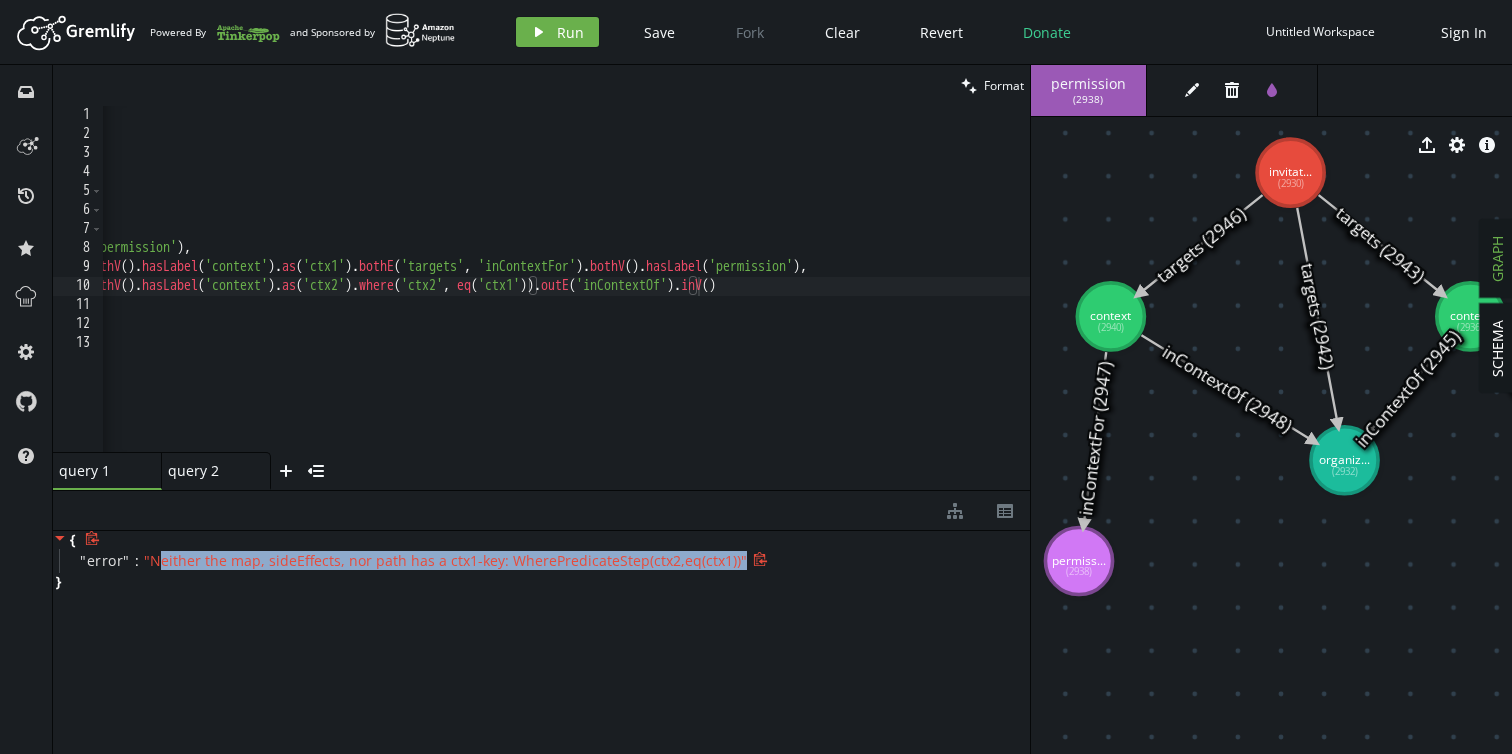 drag, startPoint x: 769, startPoint y: 564, endPoint x: 157, endPoint y: 564, distance: 612 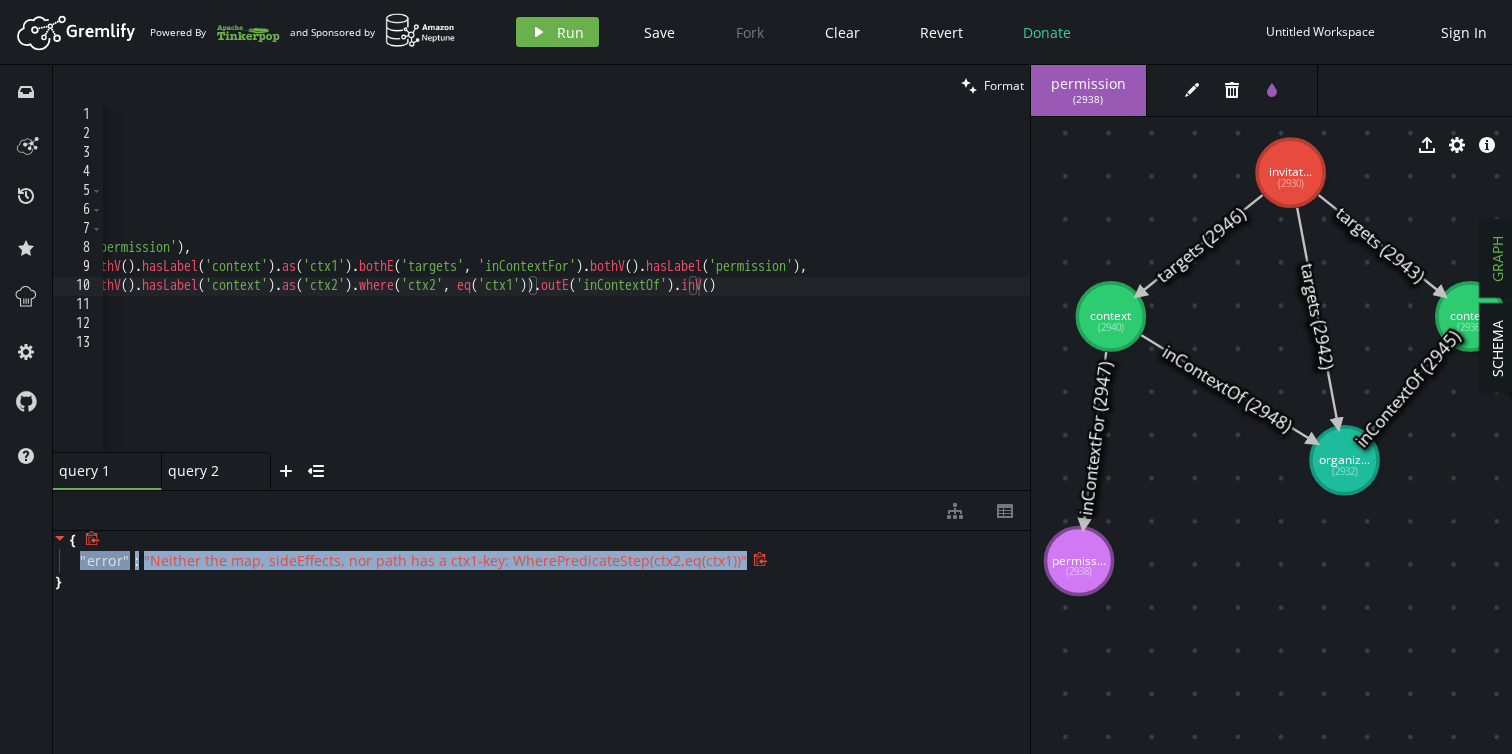 click on "" error " : " Neither the map, sideEffects, nor path has a ctx1-key: WherePredicateStep(ctx2,eq(ctx1)) "" at bounding box center (544, 561) 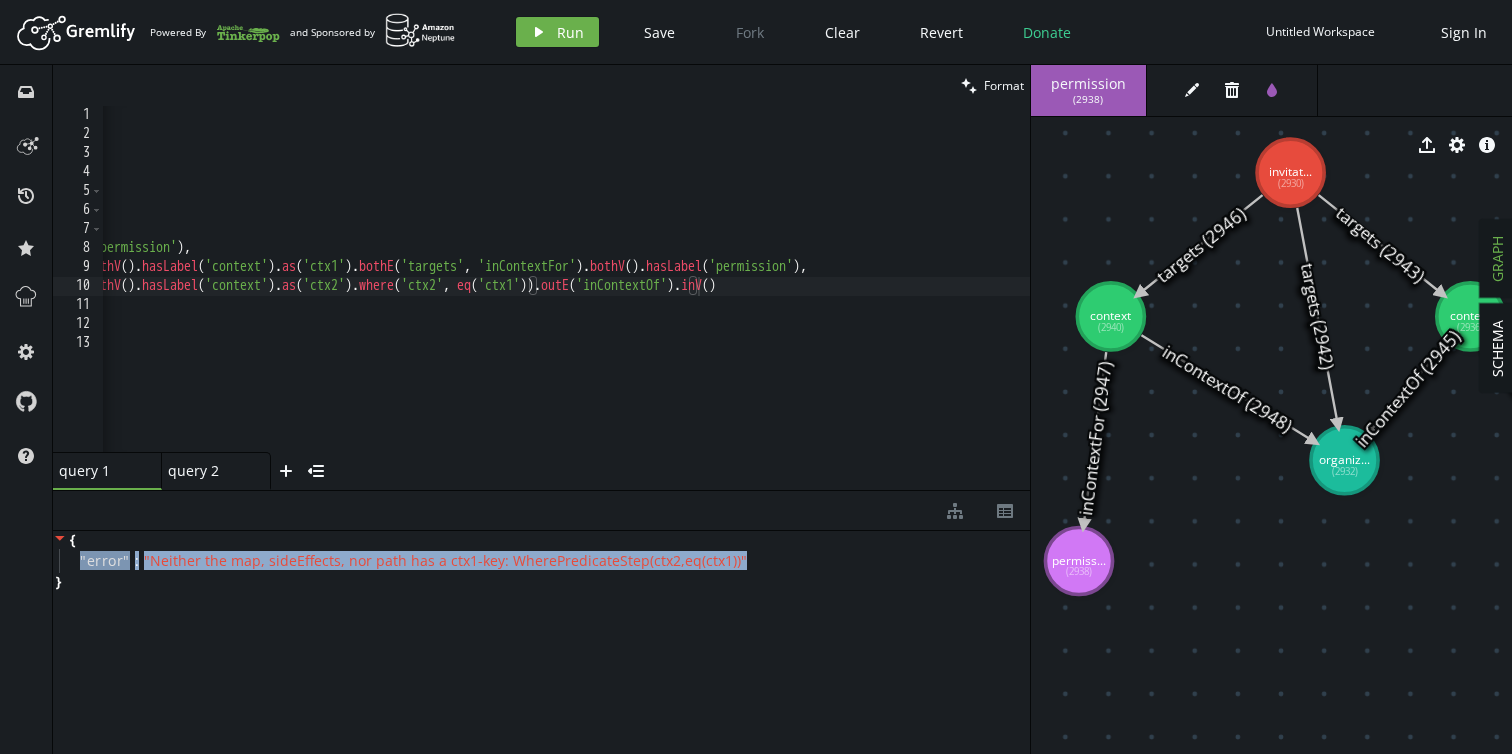 copy on "" error " : " Neither the map, sideEffects, nor path has a ctx1-key: WherePredicateStep(ctx2,eq(ctx1)) "" 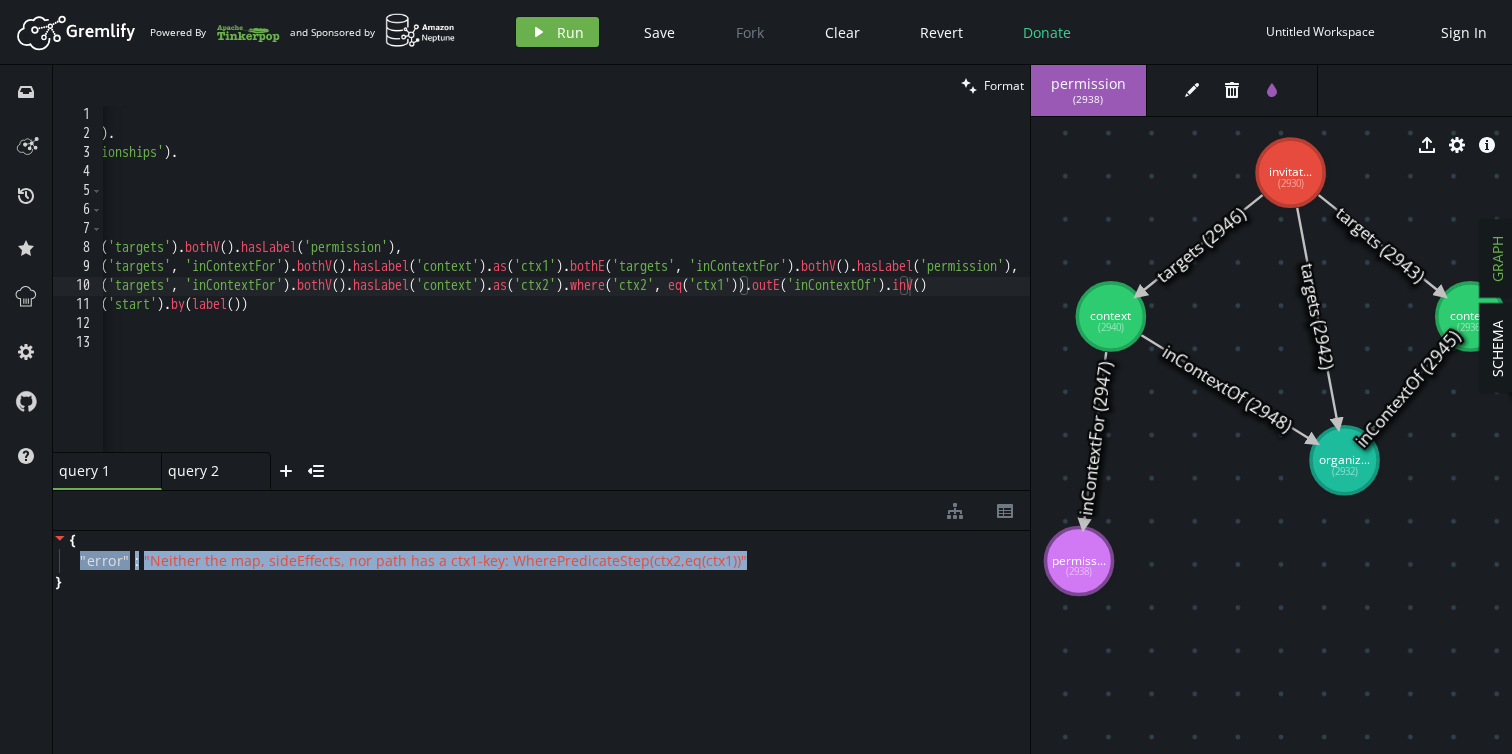 scroll, scrollTop: 0, scrollLeft: 0, axis: both 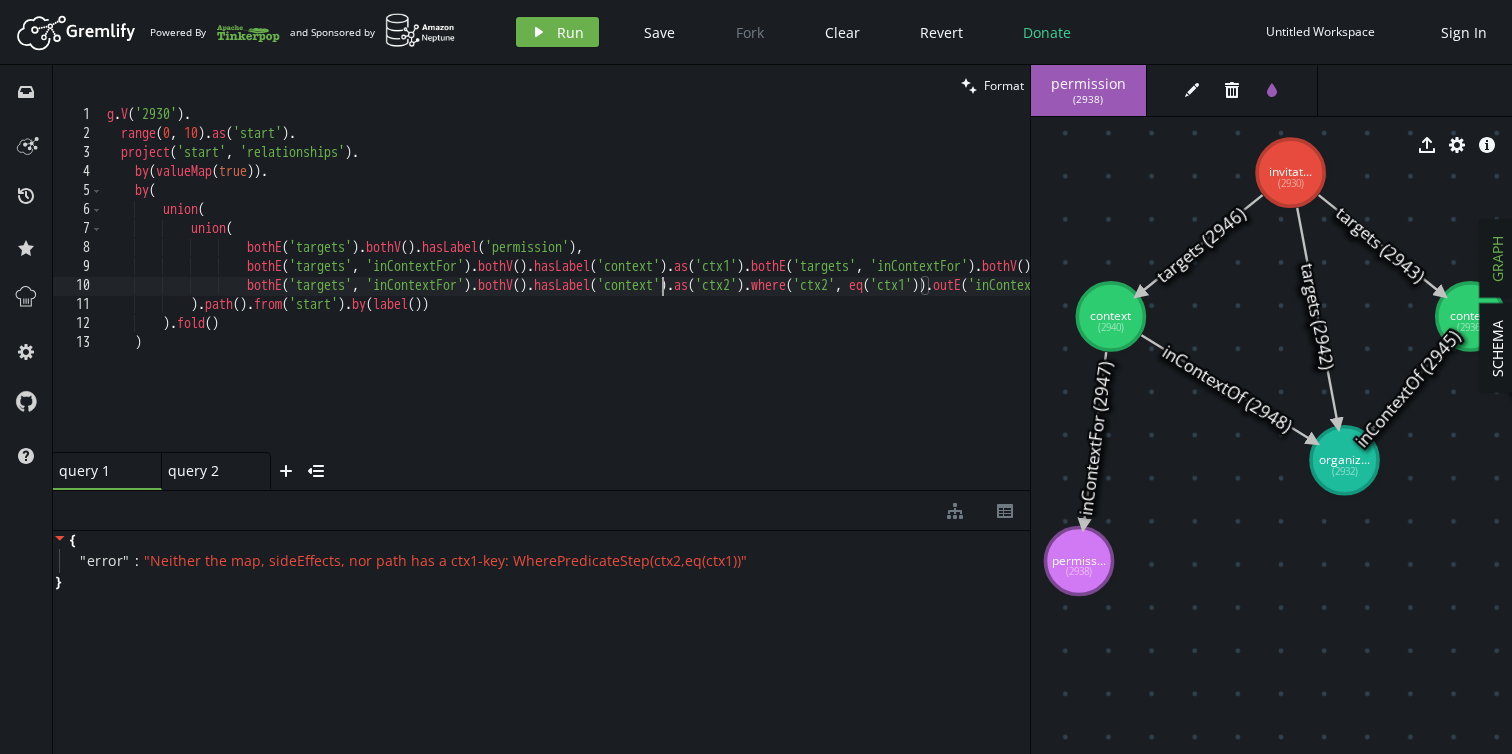 click on "g . V ( '[NUMBER]' ) .    range ( 0 ,   10 ) . as ( 'start' ) .    project ( 'start' ,   'relationships' ) .      by ( valueMap ( true )) .      by (           union (                union (                          bothE ( 'targets' ) . bothV ( ) . hasLabel ( 'permission' ) ,                          bothE ( 'targets' ,   'inContextFor' ) . bothV ( ) . hasLabel ( 'context' ) . as ( 'ctx1' ) . bothE ( 'targets' ,   'inContextFor' ) . bothV ( ) . hasLabel ( 'permission' ) ,                          bothE ( 'targets' ,   'inContextFor' ) . bothV ( ) . hasLabel ( 'context' ) . as ( 'ctx2' ) . where ( 'ctx2' ,   eq ( 'ctx1' )) . outE ( 'inContextOf' ) . inV ( )                ) . path ( ) . from ( 'start' ) . by ( label ( ))           ) . fold ( )      )" at bounding box center (762, 294) 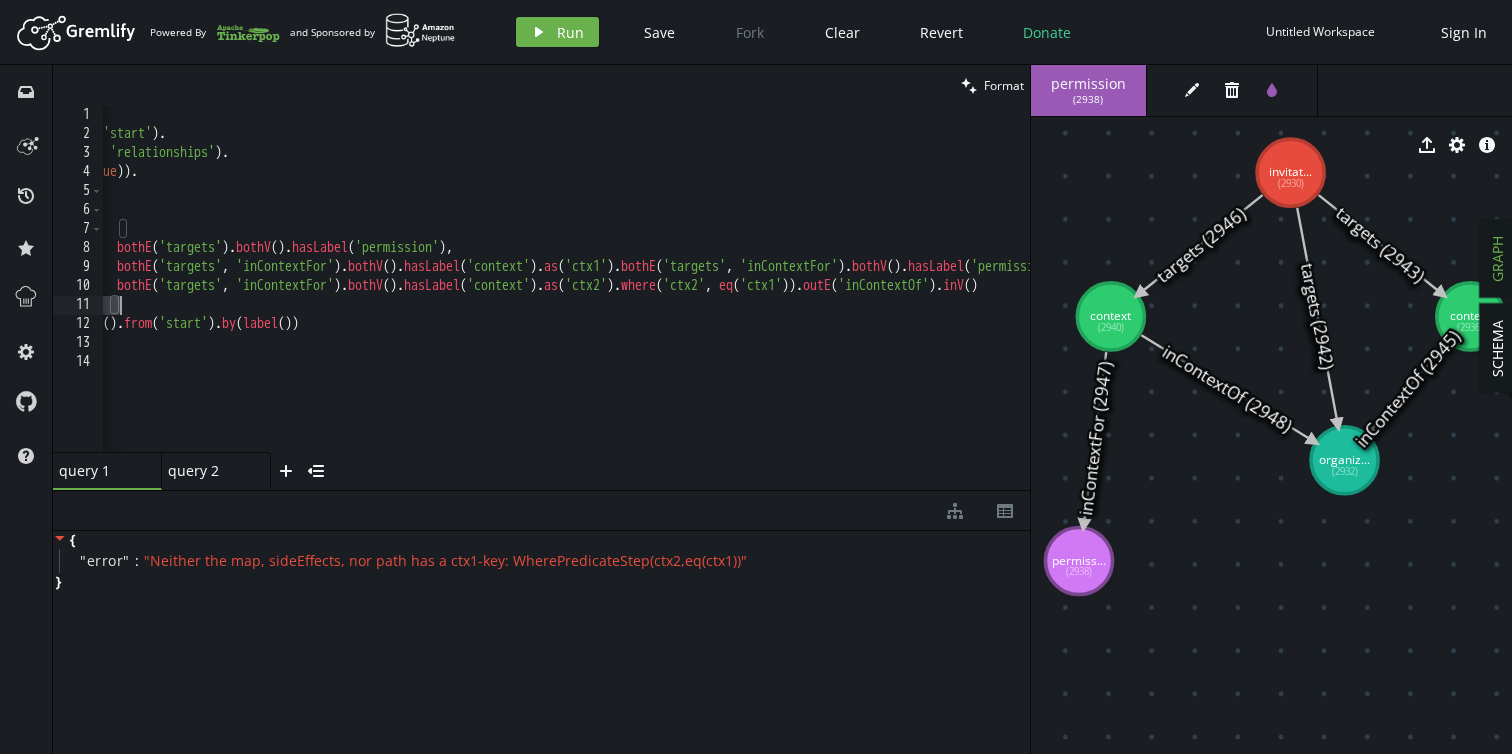 scroll, scrollTop: 0, scrollLeft: 130, axis: horizontal 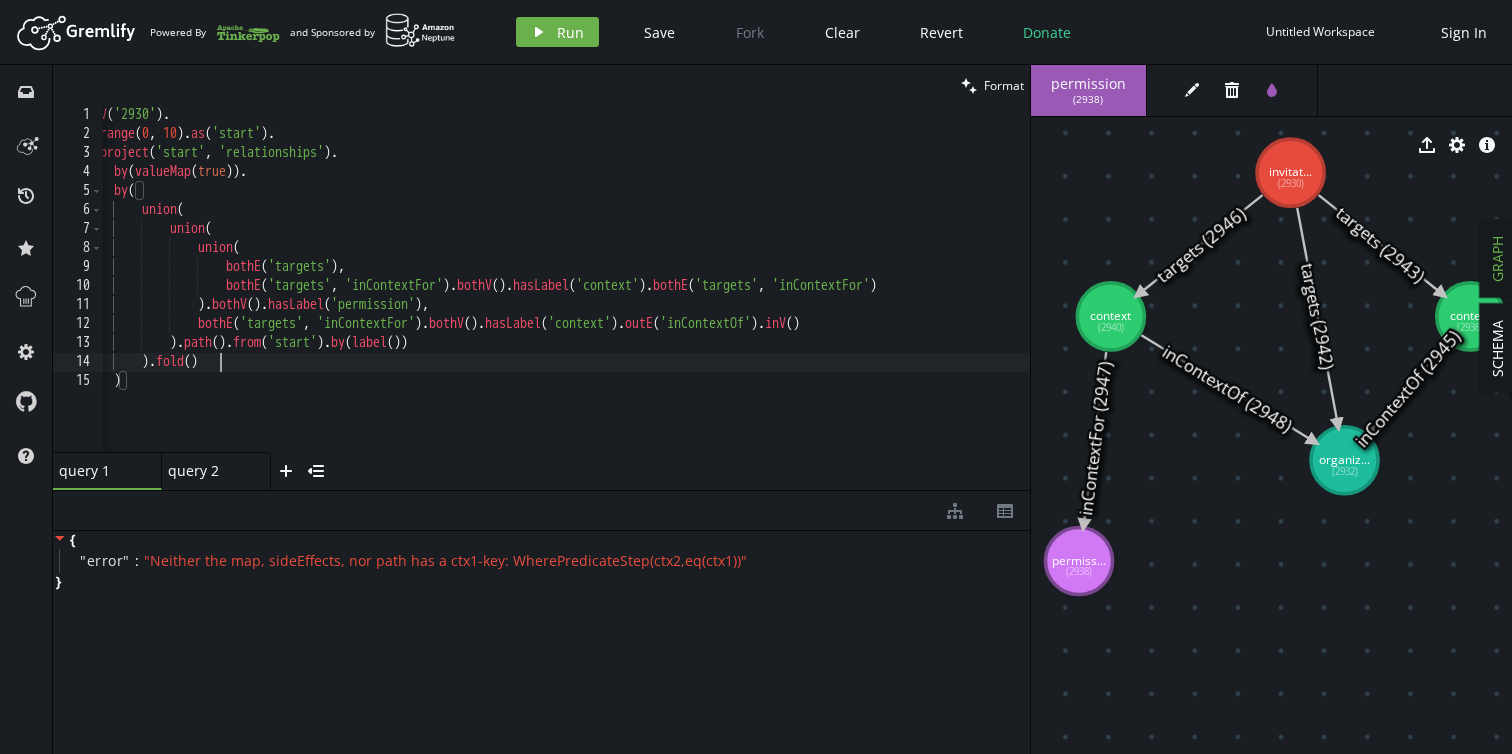click on "g . V ( '[NUMBER]' ) .    range ( 0 ,   10 ) . as ( 'start' ) .    project ( 'start' ,   'relationships' ) .      by ( valueMap ( true )) .      by (           union (                union (                     union (                          bothE ( 'targets' ) ,                          bothE ( 'targets' ,   'inContextFor' ) . bothV ( ) . hasLabel ( 'context' ) . bothE ( 'targets' ,   'inContextFor' )                     ) . bothV ( ) . hasLabel ( 'permission' ) ,                     bothE ( 'targets' ,   'inContextFor' ) . bothV ( ) . hasLabel ( 'context' ) . outE ( 'inContextOf' ) . inV ( )                ) . path ( ) . from ( 'start' ) . by ( label ( ))           ) . fold ( )      )" at bounding box center [560, 294] 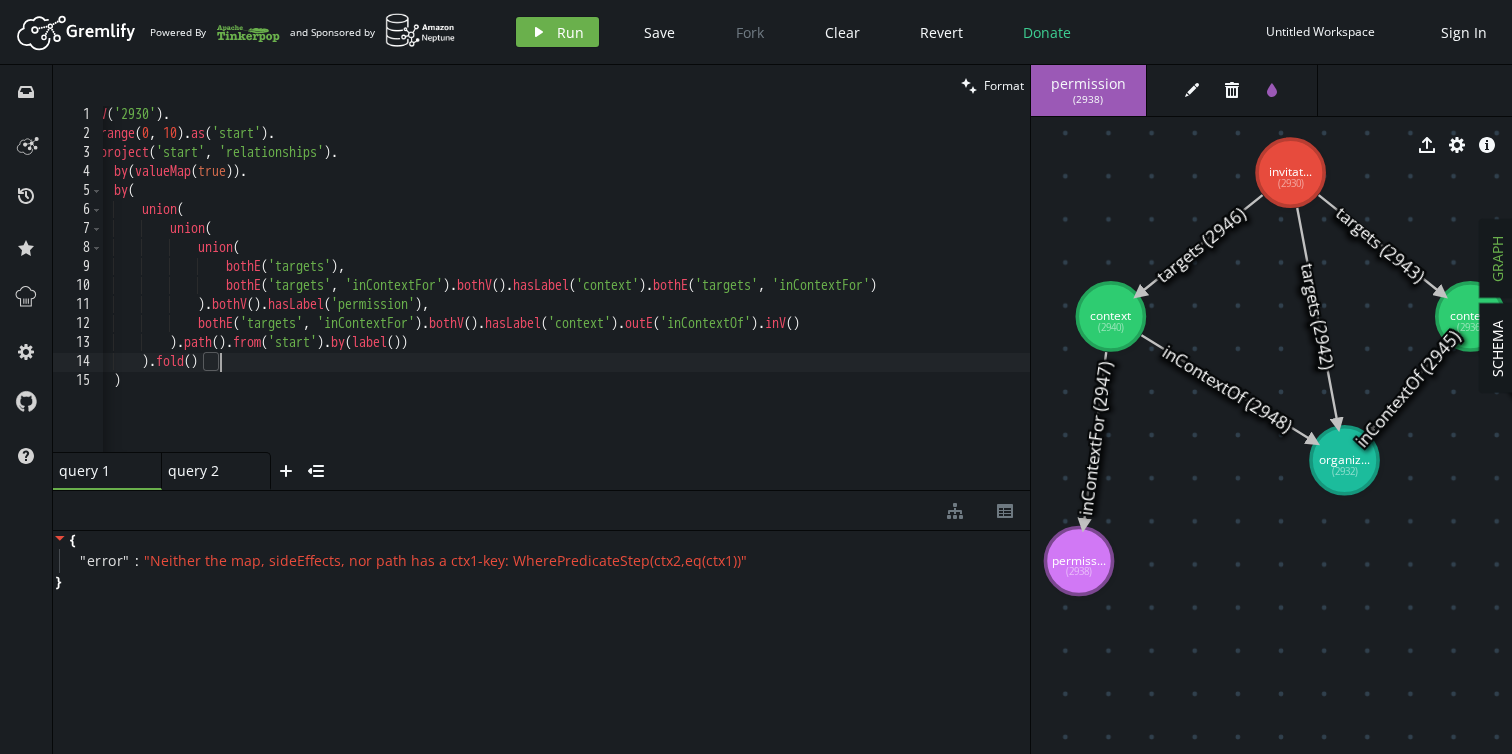 click on "g . V ( '[NUMBER]' ) .    range ( 0 ,   10 ) . as ( 'start' ) .    project ( 'start' ,   'relationships' ) .      by ( valueMap ( true )) .      by (           union (                union (                     union (                          bothE ( 'targets' ) ,                          bothE ( 'targets' ,   'inContextFor' ) . bothV ( ) . hasLabel ( 'context' ) . bothE ( 'targets' ,   'inContextFor' )                     ) . bothV ( ) . hasLabel ( 'permission' ) ,                     bothE ( 'targets' ,   'inContextFor' ) . bothV ( ) . hasLabel ( 'context' ) . outE ( 'inContextOf' ) . inV ( )                ) . path ( ) . from ( 'start' ) . by ( label ( ))           ) . fold ( )      )" at bounding box center (560, 294) 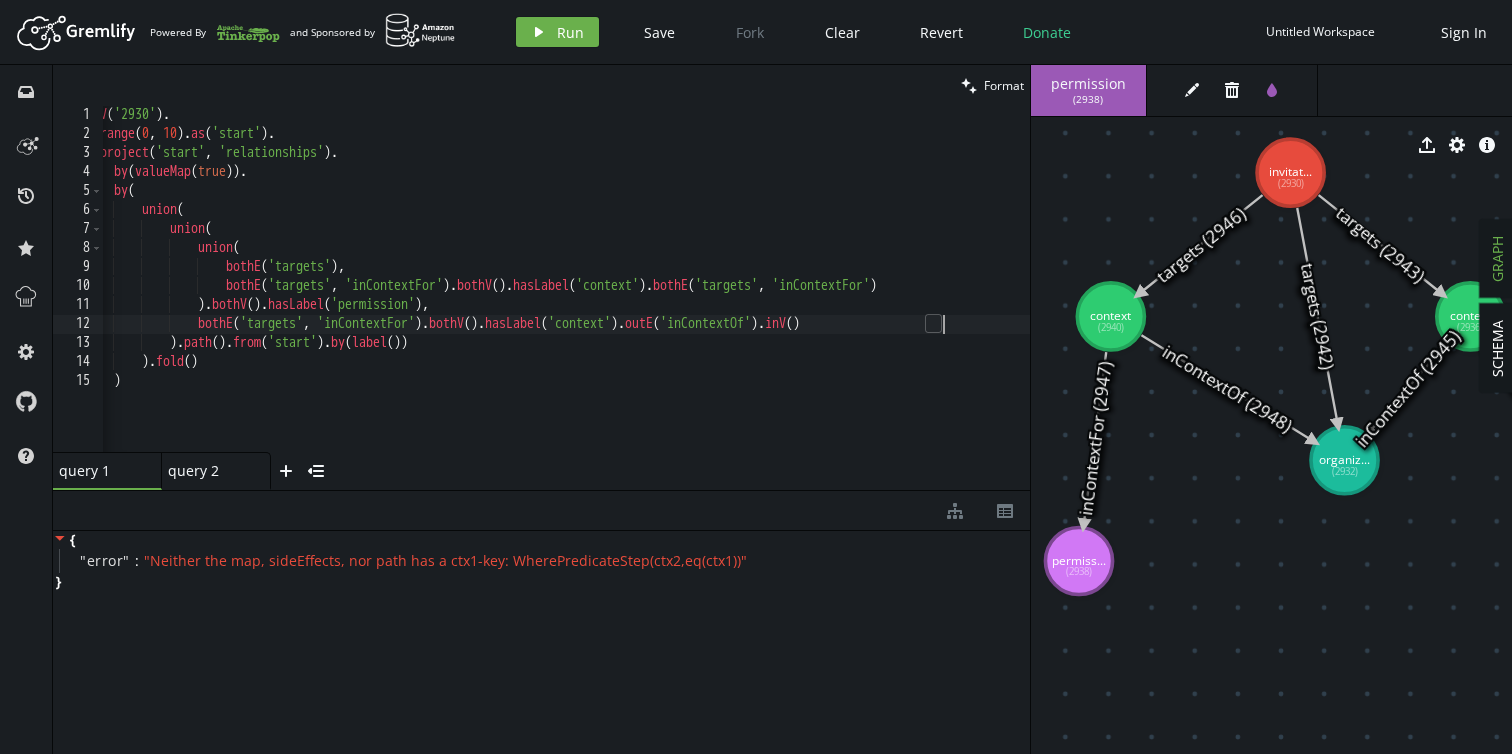 click on "g . V ( '[NUMBER]' ) .    range ( 0 ,   10 ) . as ( 'start' ) .    project ( 'start' ,   'relationships' ) .      by ( valueMap ( true )) .      by (           union (                union (                     union (                          bothE ( 'targets' ) ,                          bothE ( 'targets' ,   'inContextFor' ) . bothV ( ) . hasLabel ( 'context' ) . bothE ( 'targets' ,   'inContextFor' )                     ) . bothV ( ) . hasLabel ( 'permission' ) ,                     bothE ( 'targets' ,   'inContextFor' ) . bothV ( ) . hasLabel ( 'context' ) . outE ( 'inContextOf' ) . inV ( )                ) . path ( ) . from ( 'start' ) . by ( label ( ))           ) . fold ( )      )" at bounding box center (560, 294) 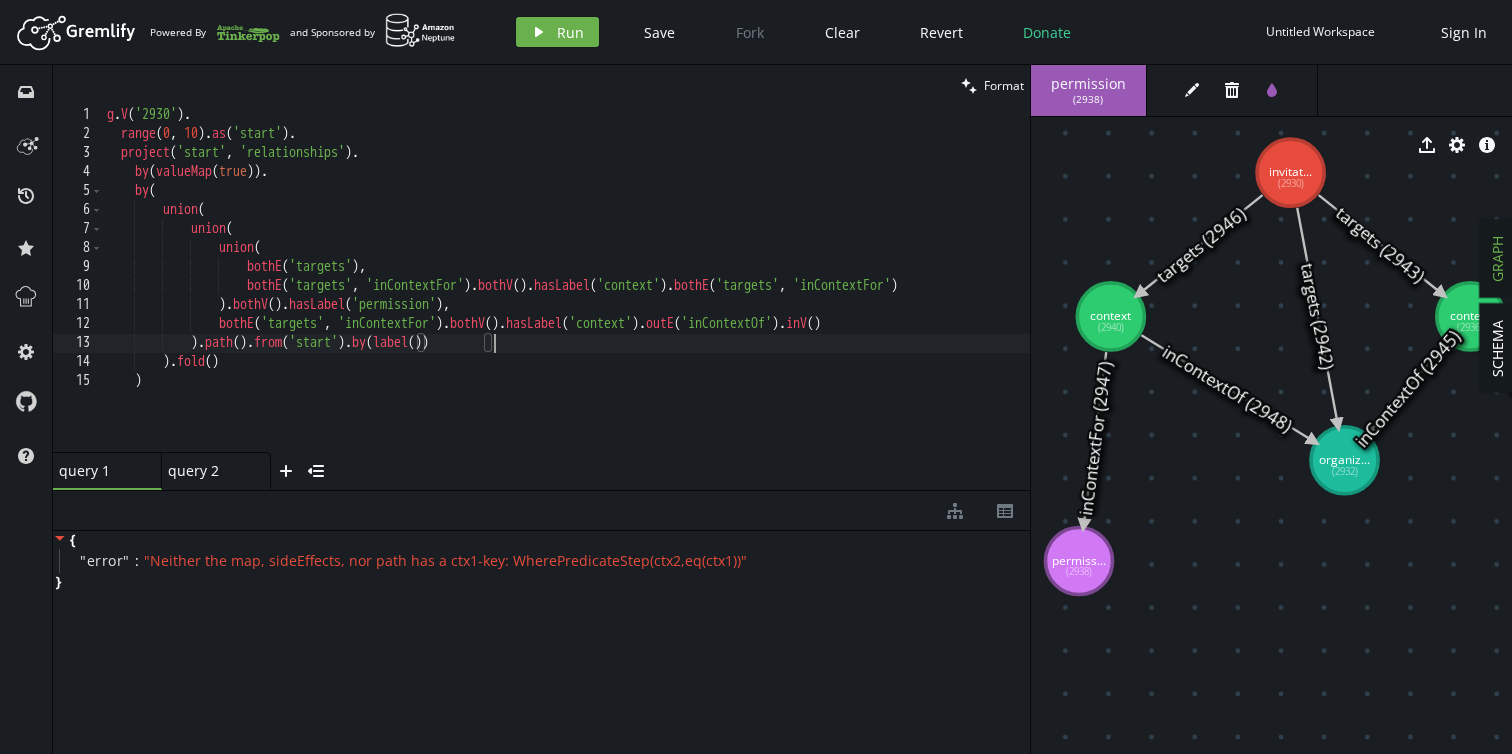 scroll, scrollTop: 0, scrollLeft: 28, axis: horizontal 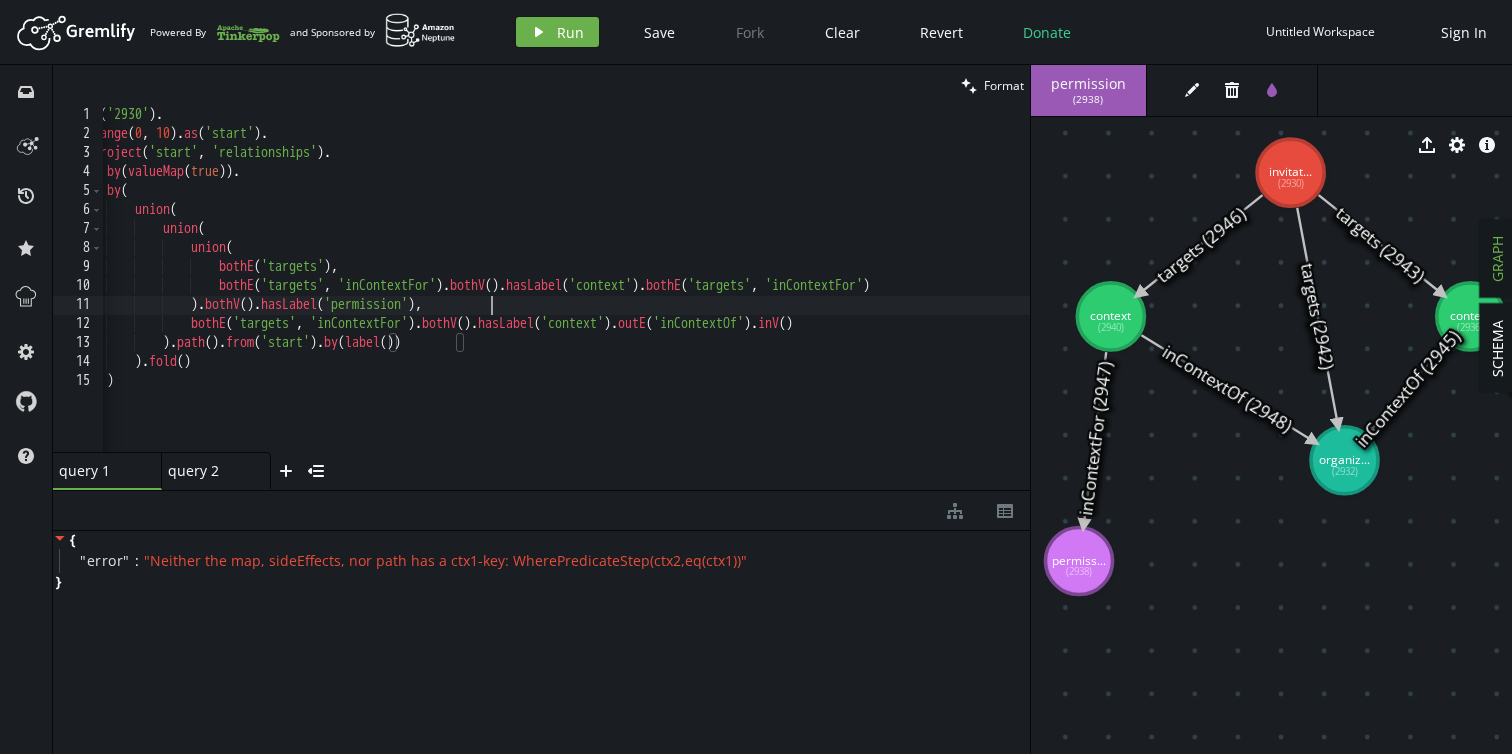 click on "g . V ( '[NUMBER]' ) .    range ( 0 ,   10 ) . as ( 'start' ) .    project ( 'start' ,   'relationships' ) .      by ( valueMap ( true )) .      by (           union (                union (                     union (                          bothE ( 'targets' ) ,                          bothE ( 'targets' ,   'inContextFor' ) . bothV ( ) . hasLabel ( 'context' ) . bothE ( 'targets' ,   'inContextFor' )                     ) . bothV ( ) . hasLabel ( 'permission' ) ,                     bothE ( 'targets' ,   'inContextFor' ) . bothV ( ) . hasLabel ( 'context' ) . outE ( 'inContextOf' ) . inV ( )                ) . path ( ) . from ( 'start' ) . by ( label ( ))           ) . fold ( )      )" at bounding box center (553, 294) 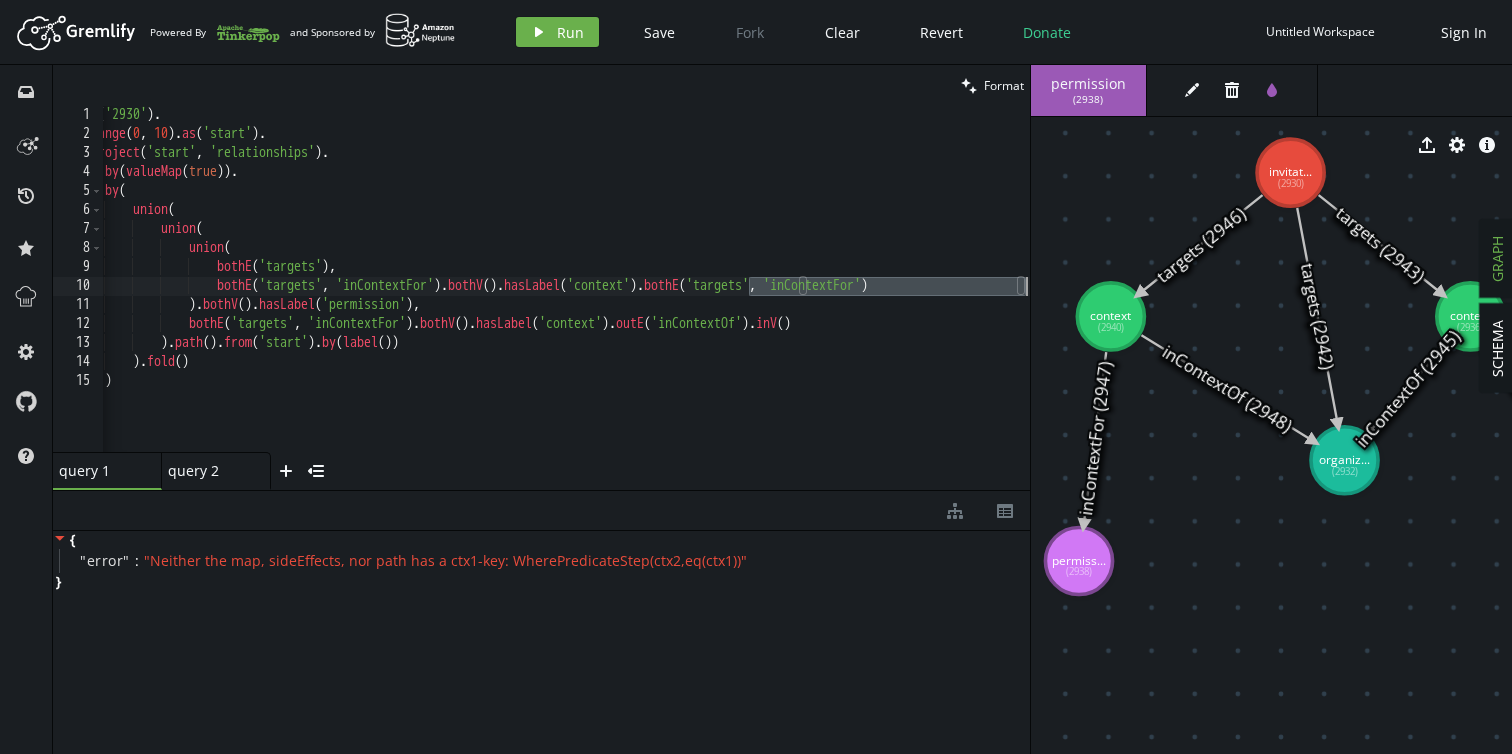 scroll, scrollTop: 0, scrollLeft: 30, axis: horizontal 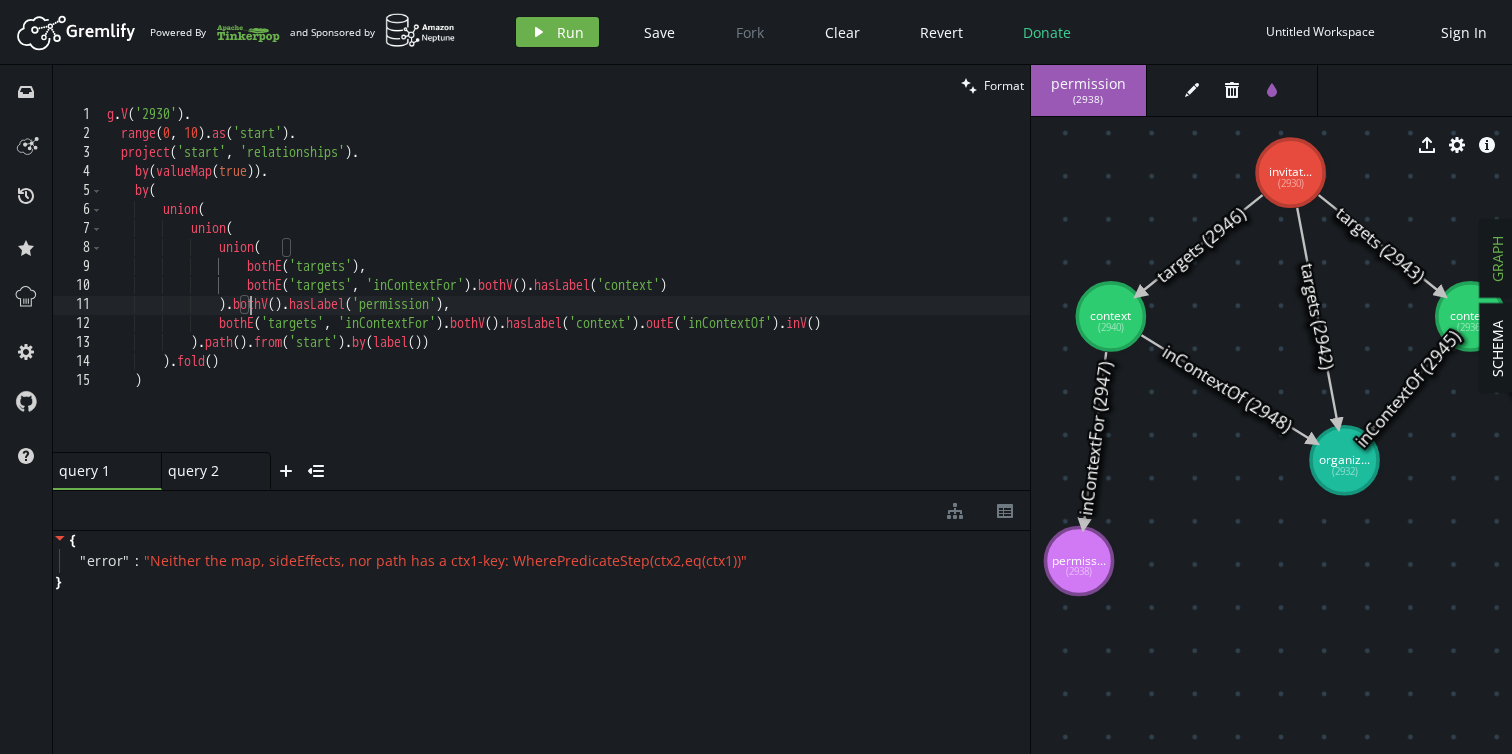 paste on "E('targets', 'inContextFor').both" 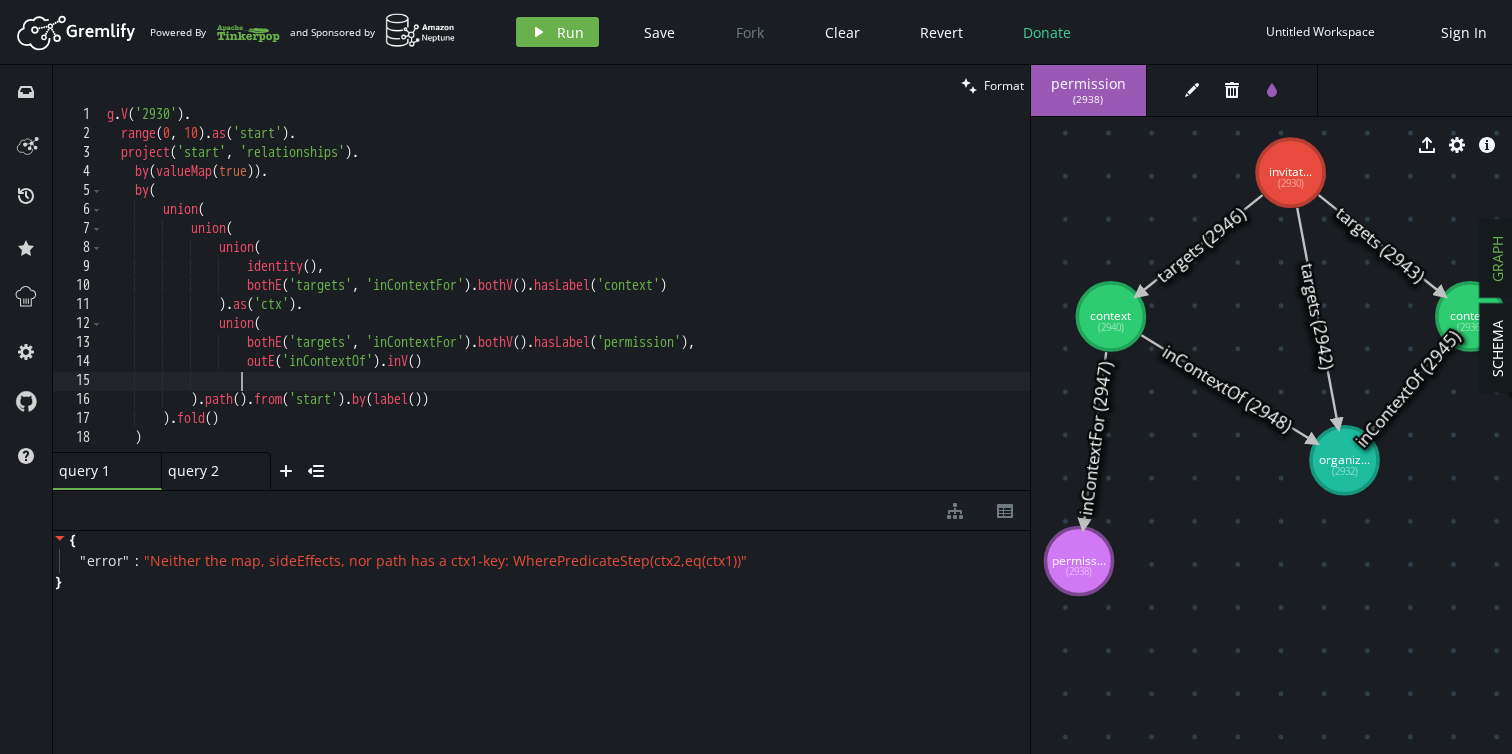 scroll, scrollTop: 0, scrollLeft: 141, axis: horizontal 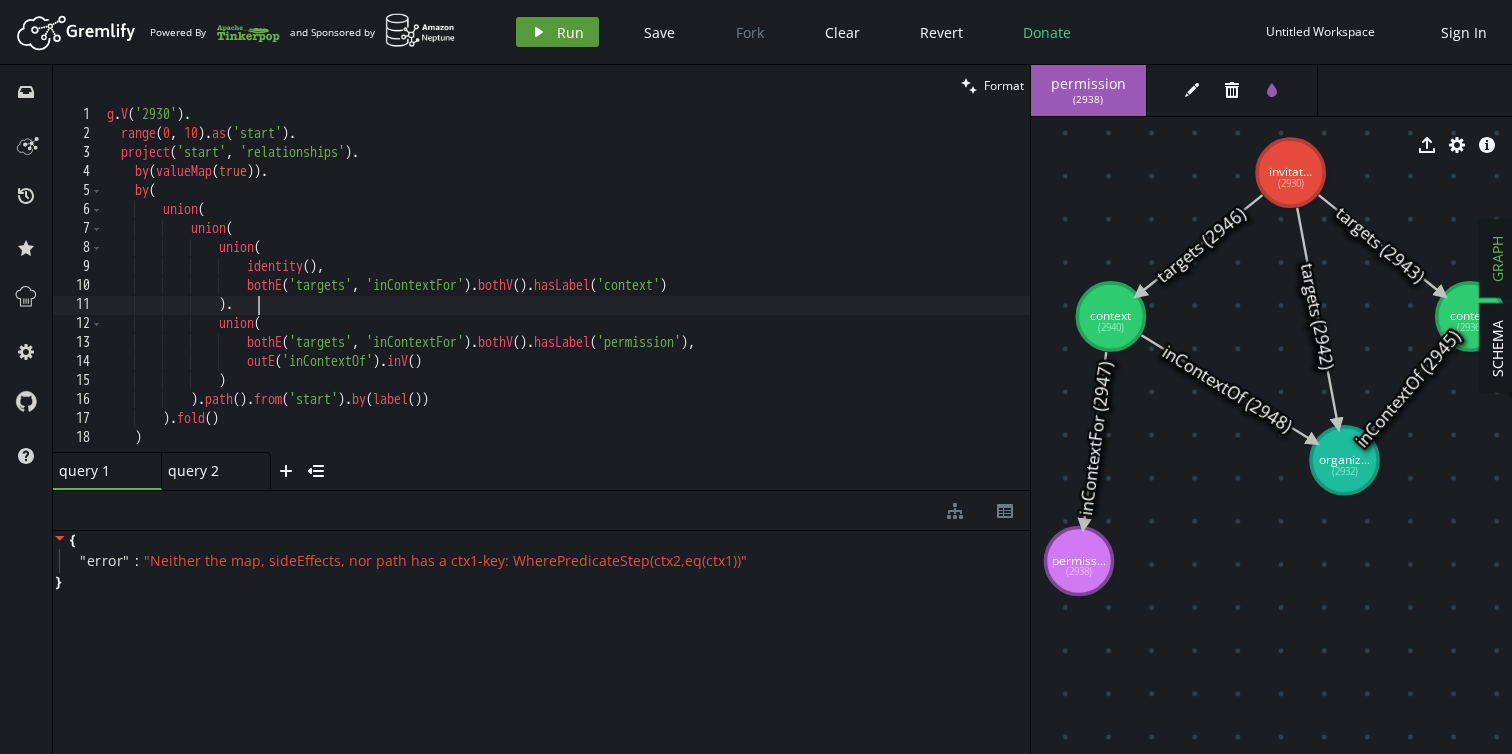 click at bounding box center [539, 32] 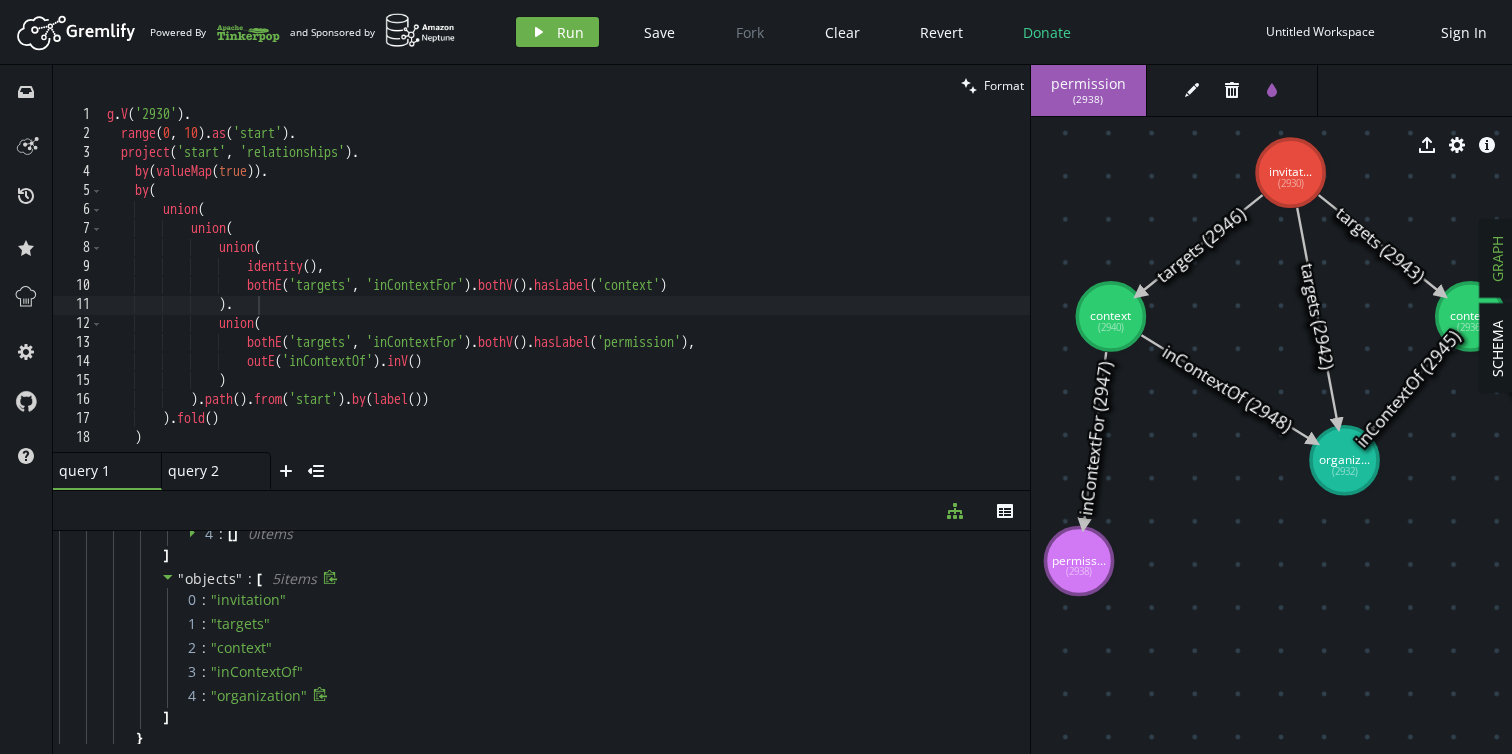 scroll, scrollTop: 1221, scrollLeft: 0, axis: vertical 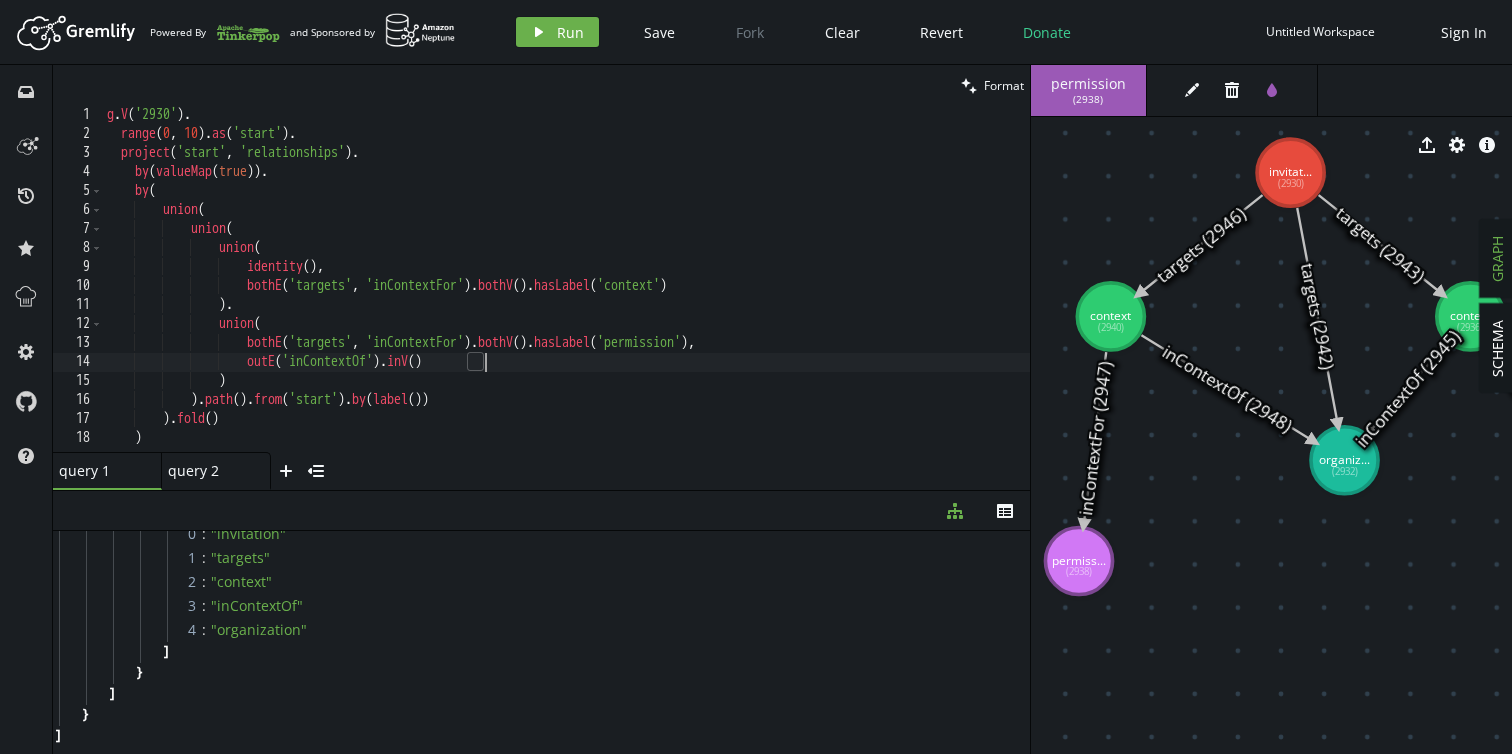 click on "g . V ( '2930' ) .    range ( 0 ,   10 ) . as ( 'start' ) .    project ( 'start' ,   'relationships' ) .      by ( valueMap ( true )) .      by (           union (                union (                     union (                          identity ( ) ,                          bothE ( 'targets' ,   'inContextFor' ) . bothV ( ) . hasLabel ( 'context' )                     ) .                     union (                          bothE ( 'targets' ,   'inContextFor' ) . bothV ( ) . hasLabel ( 'permission' ) ,                          outE ( 'inContextOf' ) . inV ( )                     )                ) . path ( ) . from ( 'start' ) . by ( label ( ))           ) . fold ( )      )" at bounding box center [566, 298] 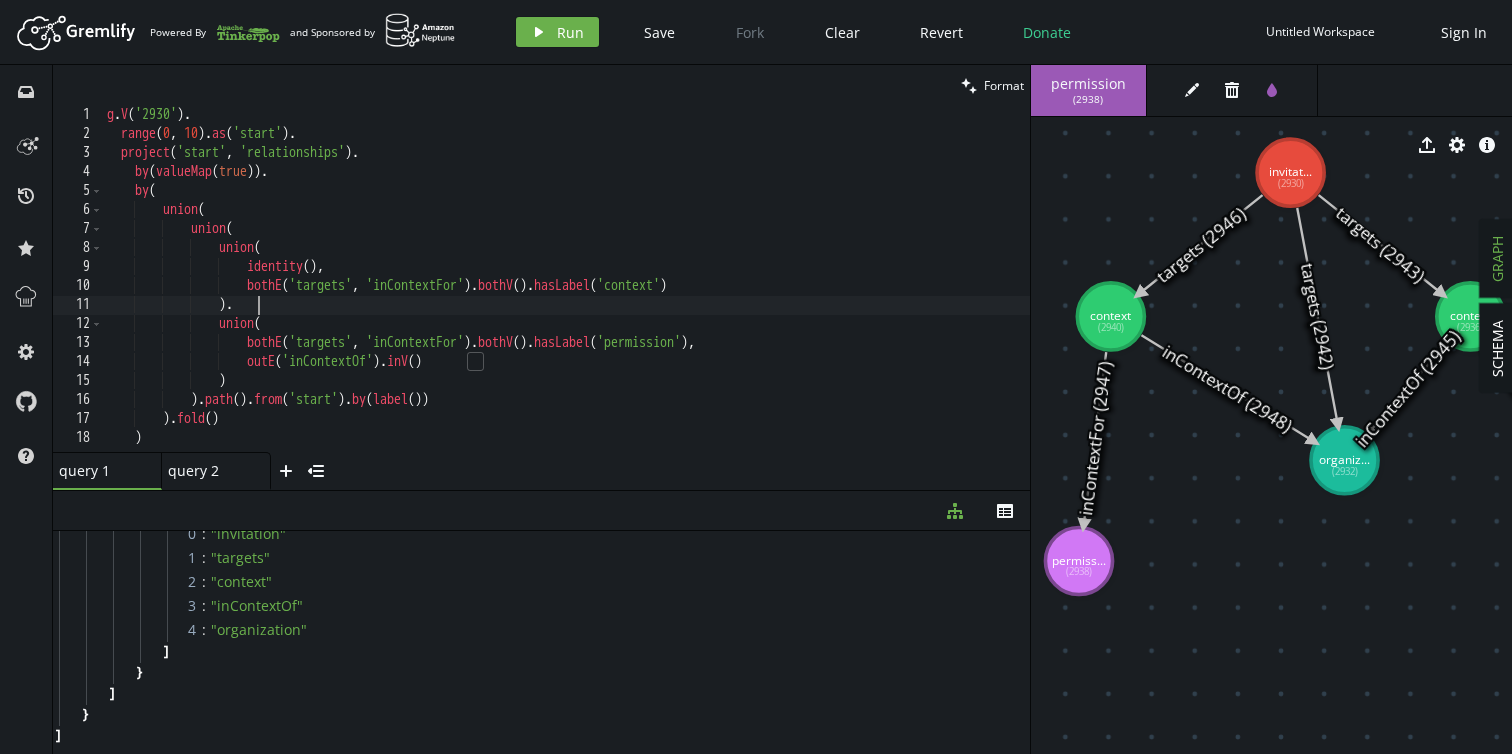 click on "g . V ( '2930' ) .    range ( 0 ,   10 ) . as ( 'start' ) .    project ( 'start' ,   'relationships' ) .      by ( valueMap ( true )) .      by (           union (                union (                     union (                          identity ( ) ,                          bothE ( 'targets' ,   'inContextFor' ) . bothV ( ) . hasLabel ( 'context' )                     ) .                     union (                          bothE ( 'targets' ,   'inContextFor' ) . bothV ( ) . hasLabel ( 'permission' ) ,                          outE ( 'inContextOf' ) . inV ( )                     )                ) . path ( ) . from ( 'start' ) . by ( label ( ))           ) . fold ( )      )" at bounding box center [566, 298] 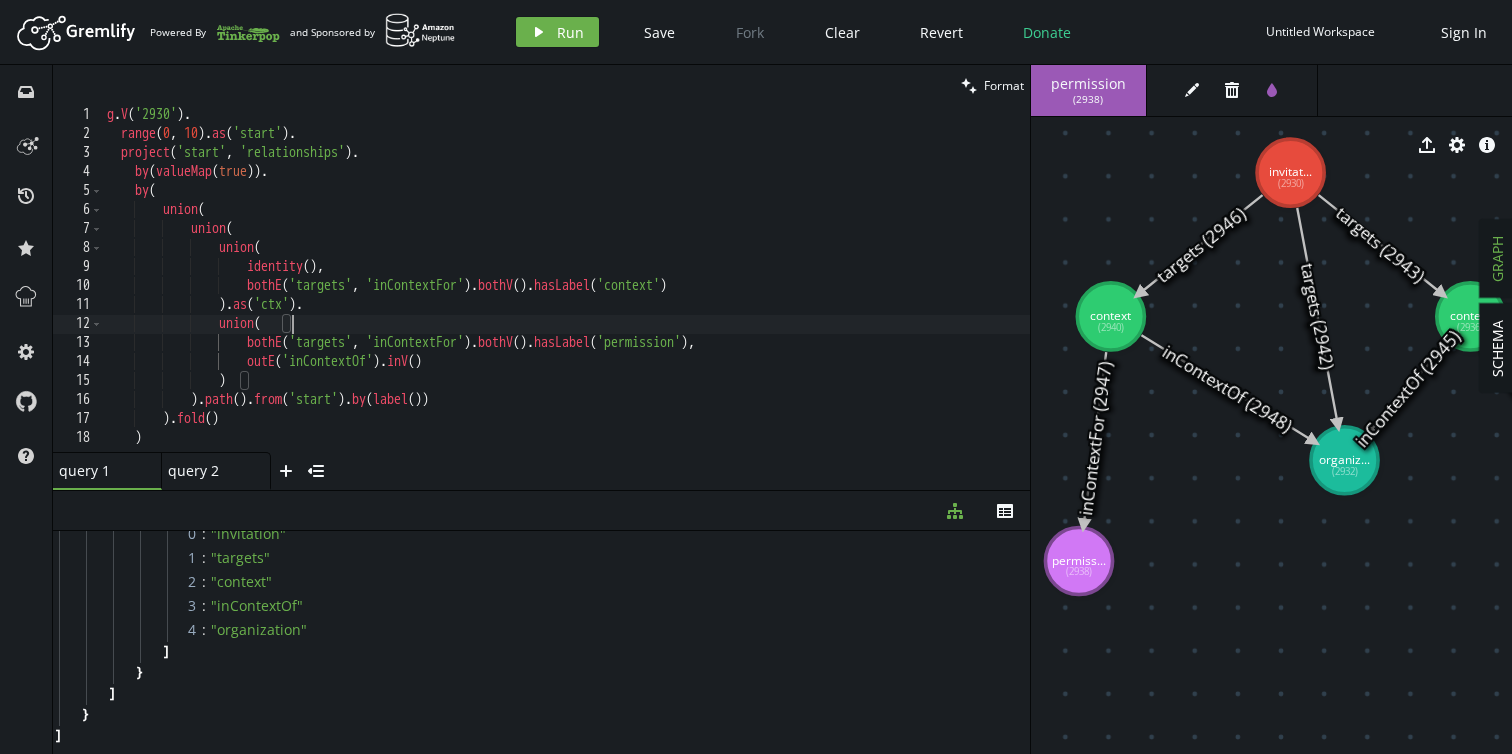click on "g . V ( '2930' ) .    range ( 0 ,   10 ) . as ( 'start' ) .    project ( 'start' ,   'relationships' ) .      by ( valueMap ( true )) .      by (           union (                union (                     union (                          identity ( ) ,                          bothE ( 'targets' ,   'inContextFor' ) . bothV ( ) . hasLabel ( 'context' )                     ) . as ( 'ctx' ) .                     union (                          bothE ( 'targets' ,   'inContextFor' ) . bothV ( ) . hasLabel ( 'permission' ) ,                          outE ( 'inContextOf' ) . inV ( )                     )                ) . path ( ) . from ( 'start' ) . by ( label ( ))           ) . fold ( )      )" at bounding box center (566, 298) 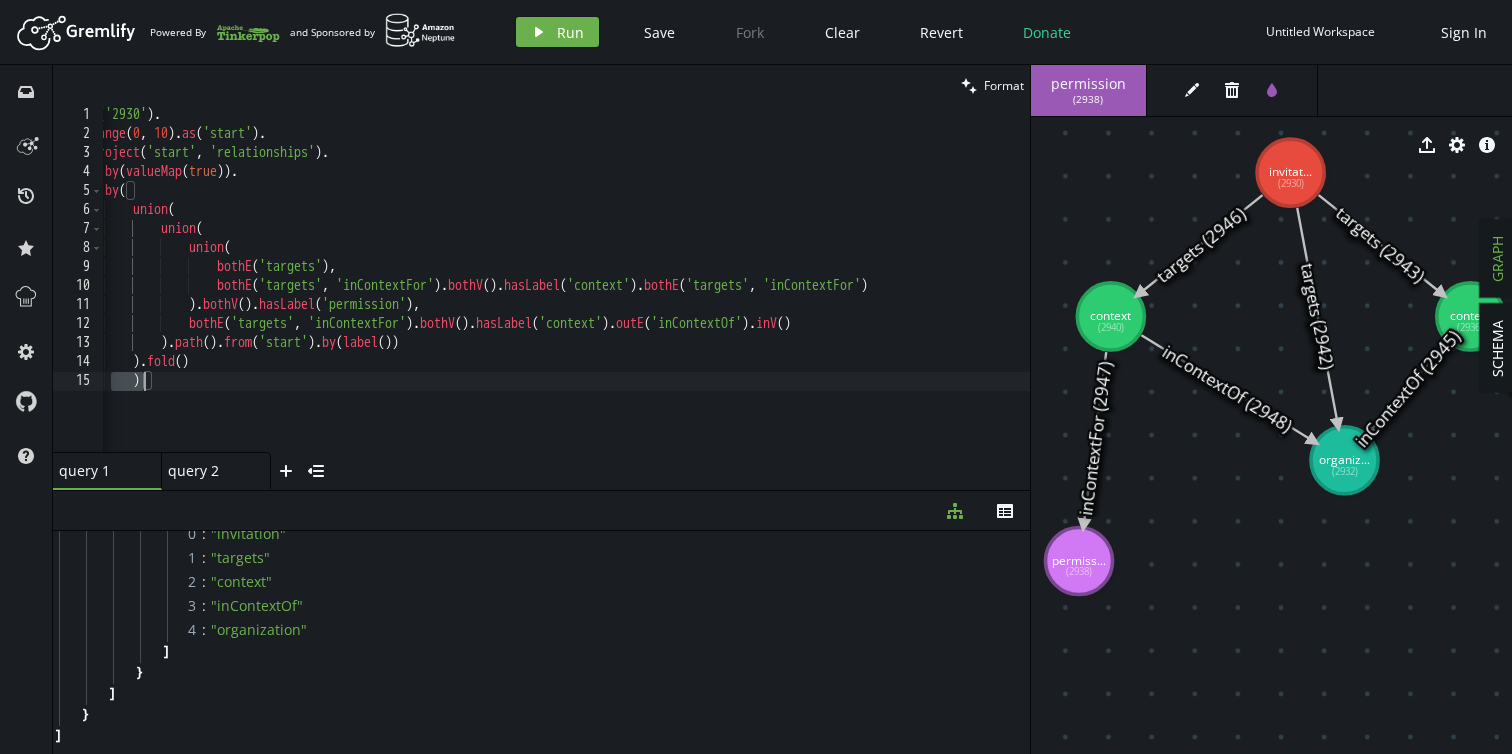 scroll, scrollTop: 0, scrollLeft: 41, axis: horizontal 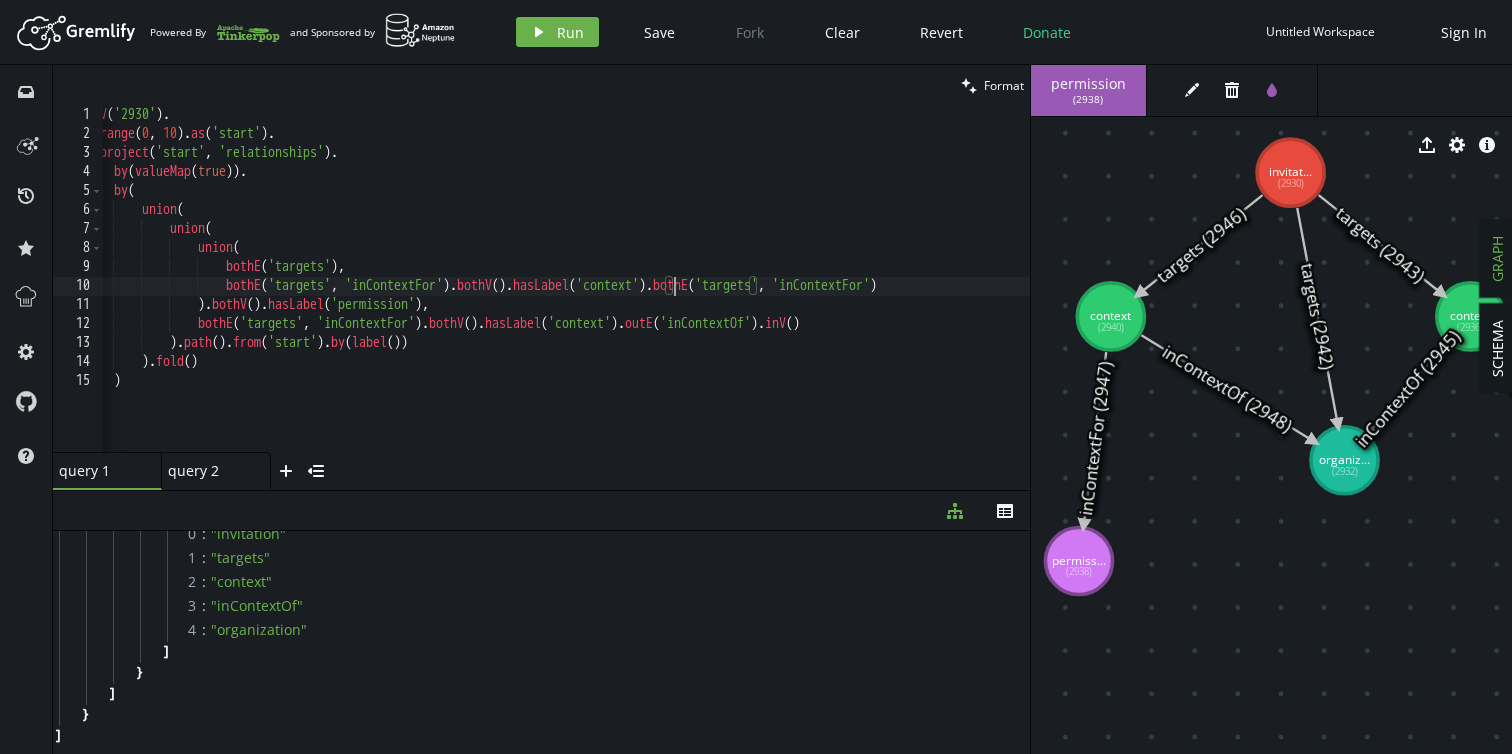 click on "g . V ( '[NUMBER]' ) .    range ( 0 ,   10 ) . as ( 'start' ) .    project ( 'start' ,   'relationships' ) .      by ( valueMap ( true )) .      by (           union (                union (                     union (                          bothE ( 'targets' ) ,                          bothE ( 'targets' ,   'inContextFor' ) . bothV ( ) . hasLabel ( 'context' ) . bothE ( 'targets' ,   'inContextFor' )                     ) . bothV ( ) . hasLabel ( 'permission' ) ,                     bothE ( 'targets' ,   'inContextFor' ) . bothV ( ) . hasLabel ( 'context' ) . outE ( 'inContextOf' ) . inV ( )                ) . path ( ) . from ( 'start' ) . by ( label ( ))           ) . fold ( )      )" at bounding box center (560, 294) 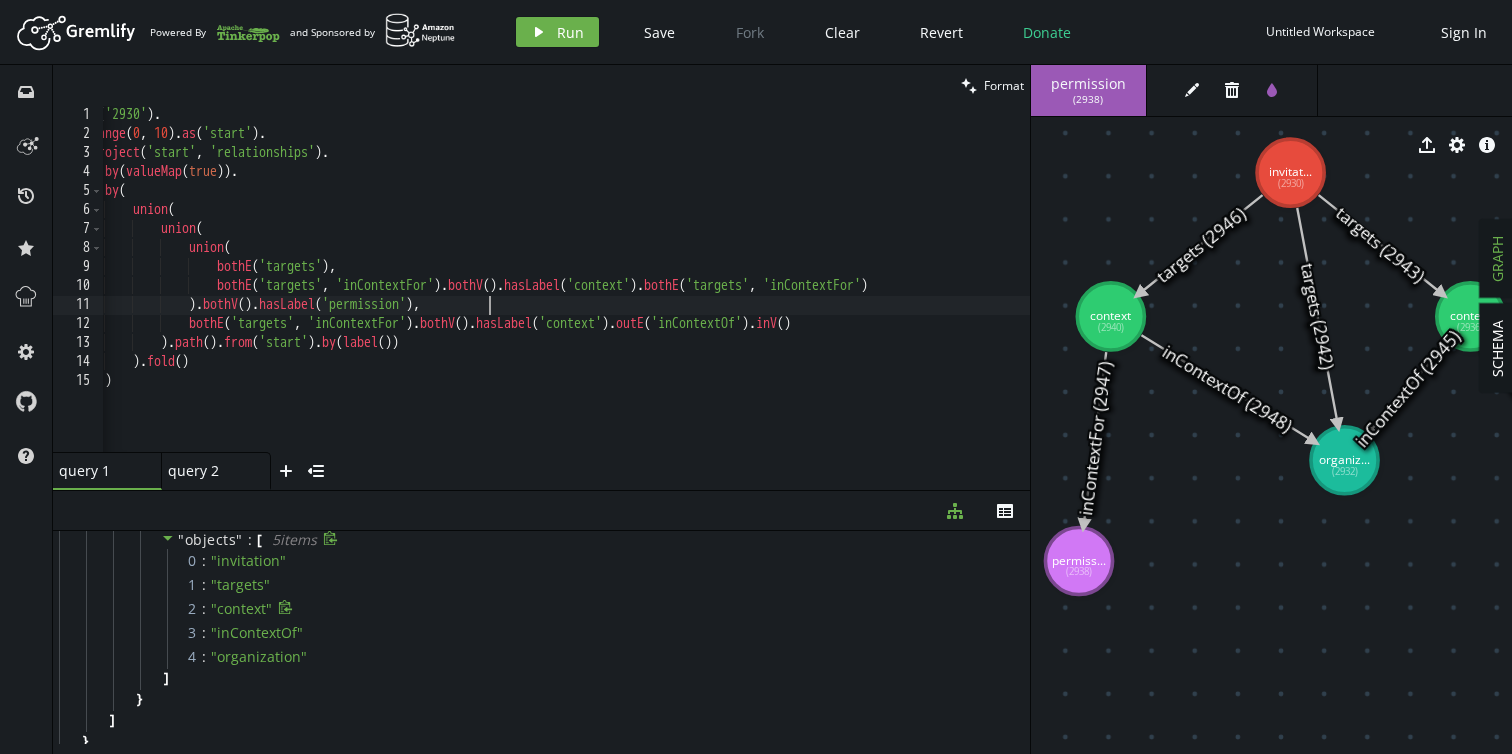 scroll, scrollTop: 1209, scrollLeft: 0, axis: vertical 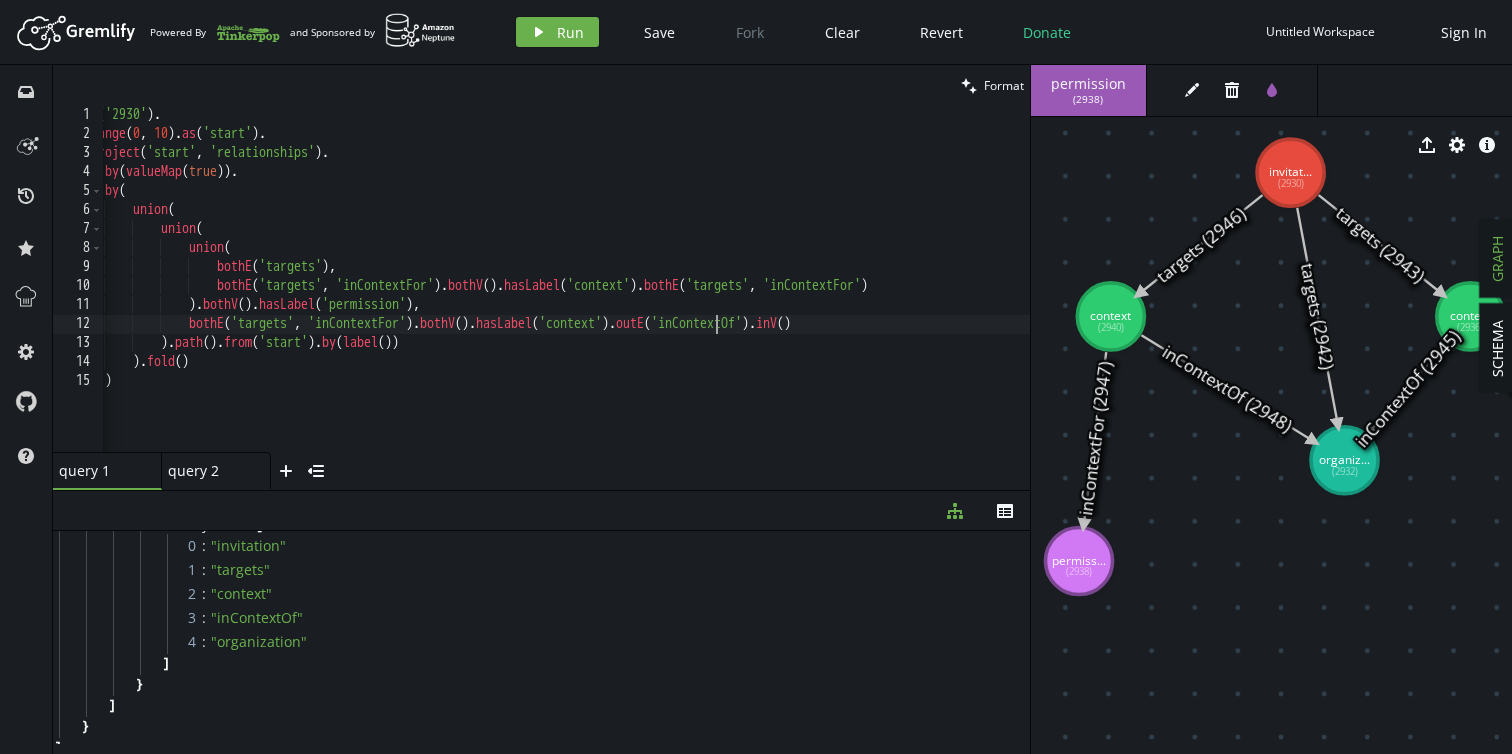 click on "g . V ( '[NUMBER]' ) .    range ( 0 ,   10 ) . as ( 'start' ) .    project ( 'start' ,   'relationships' ) .      by ( valueMap ( true )) .      by (           union (                union (                     union (                          bothE ( 'targets' ) ,                          bothE ( 'targets' ,   'inContextFor' ) . bothV ( ) . hasLabel ( 'context' ) . bothE ( 'targets' ,   'inContextFor' )                     ) . bothV ( ) . hasLabel ( 'permission' ) ,                     bothE ( 'targets' ,   'inContextFor' ) . bothV ( ) . hasLabel ( 'context' ) . outE ( 'inContextOf' ) . inV ( )                ) . path ( ) . from ( 'start' ) . by ( label ( ))           ) . fold ( )      )" at bounding box center [551, 294] 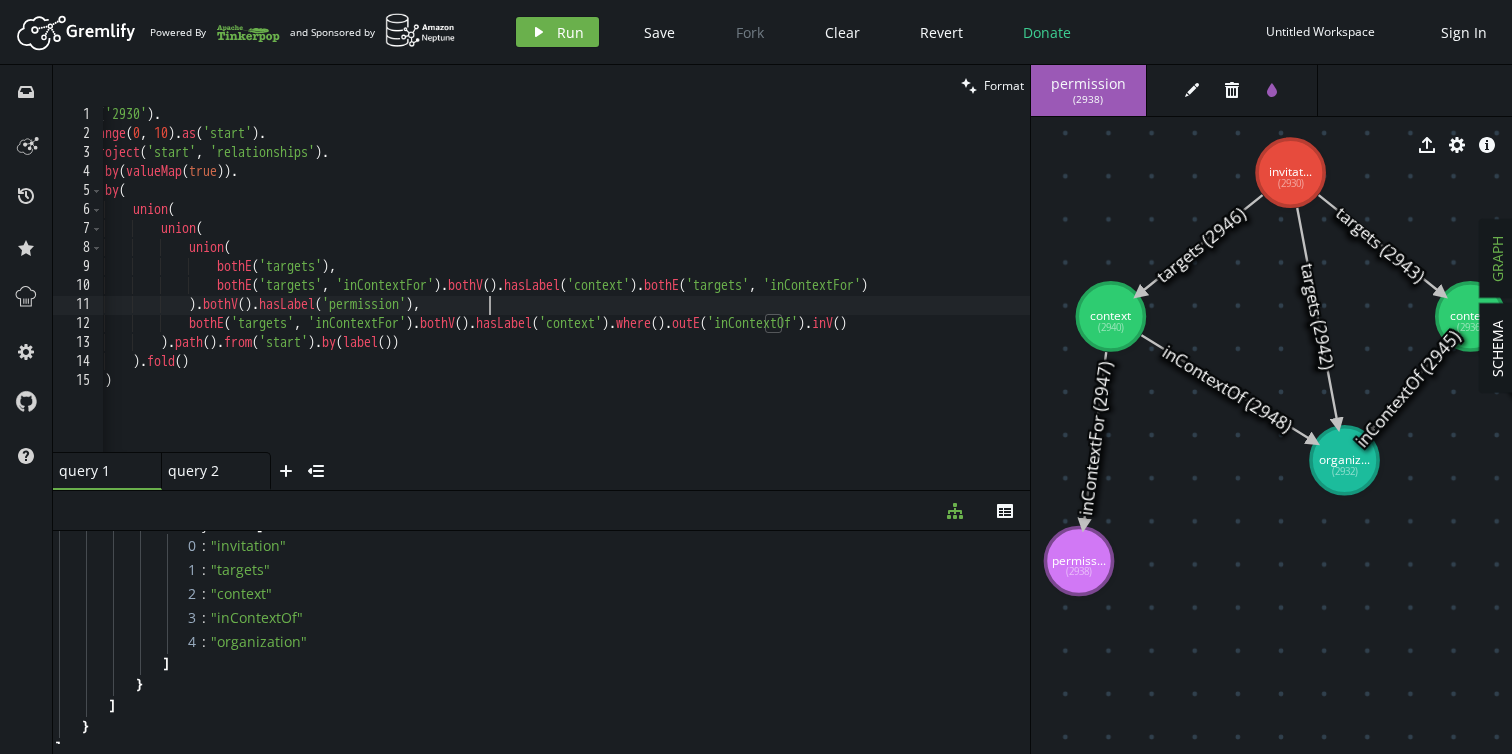 scroll, scrollTop: 0, scrollLeft: 410, axis: horizontal 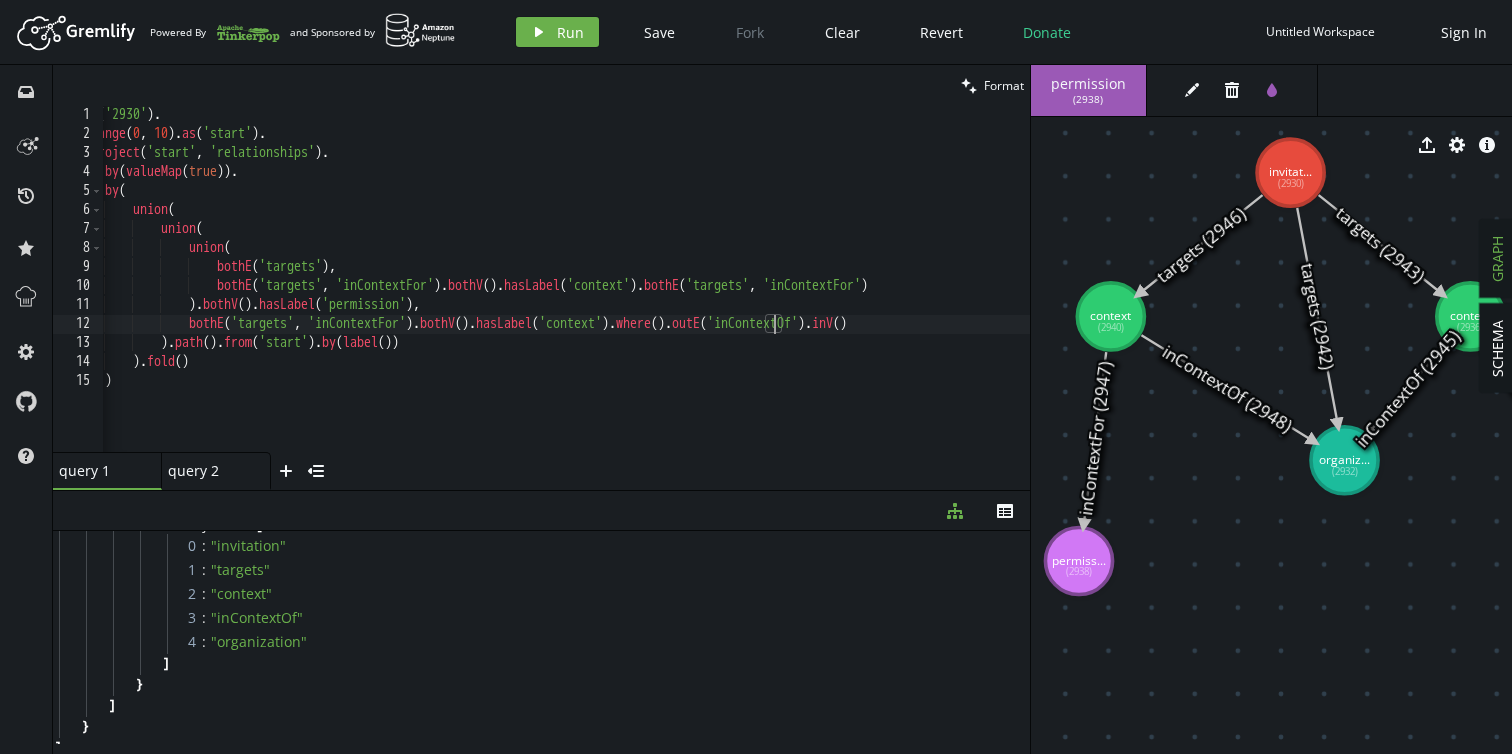 click on "g . V ( '[NUMBER]' ) .    range ( 0 ,   10 ) . as ( 'start' ) .    project ( 'start' ,   'relationships' ) .      by ( valueMap ( true )) .      by (           union (                union (                     union (                          bothE ( 'targets' ) ,                          bothE ( 'targets' ,   'inContextFor' ) . bothV ( ) . hasLabel ( 'context' ) . bothE ( 'targets' ,   'inContextFor' )                     ) . bothV ( ) . hasLabel ( 'permission' ) ,                     bothE ( 'targets' ,   'inContextFor' ) . bothV ( ) . hasLabel ( 'context' ) . where ( ) . outE ( 'inContextOf' ) . inV ( )                ) . path ( ) . from ( 'start' ) . by ( label ( ))           ) . fold ( )      )" at bounding box center (551, 294) 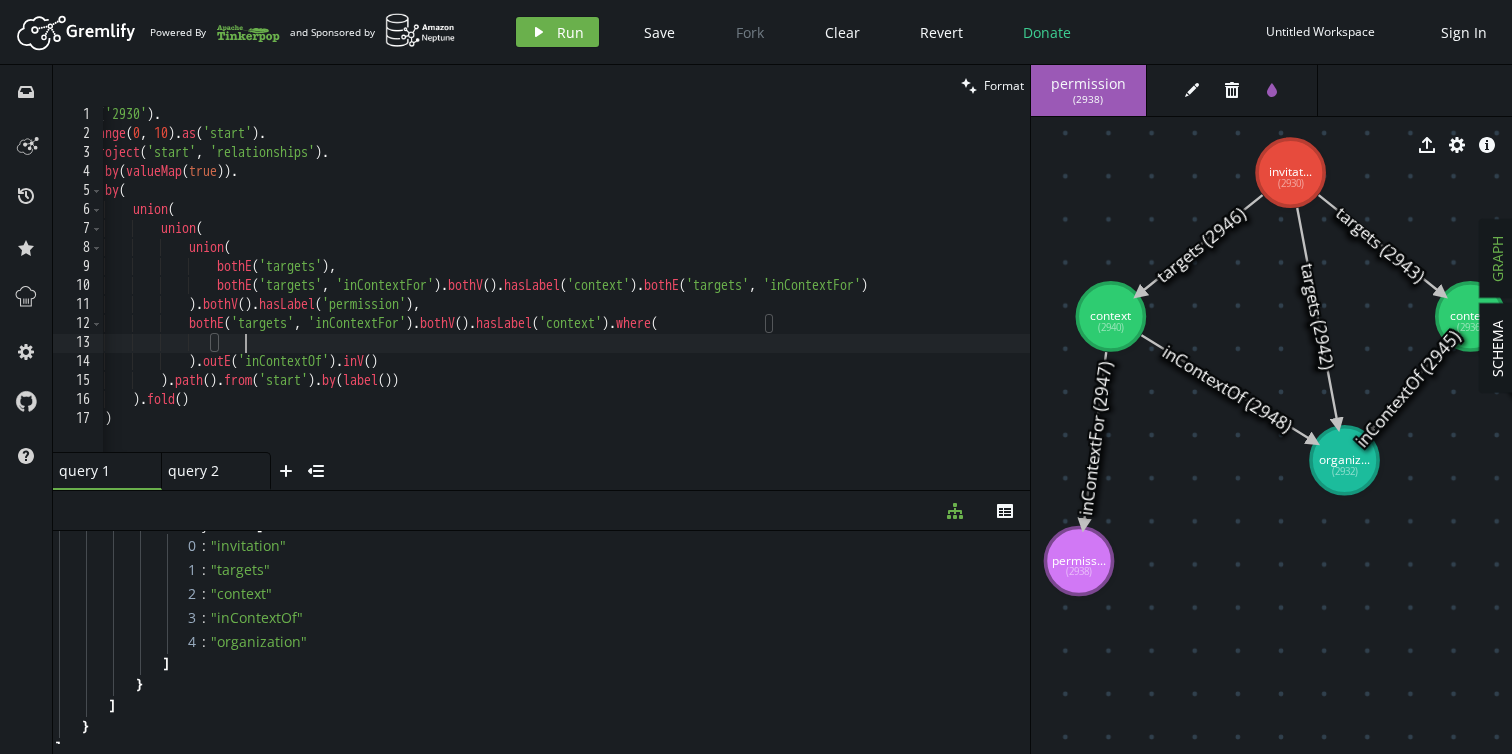 scroll, scrollTop: 0, scrollLeft: 167, axis: horizontal 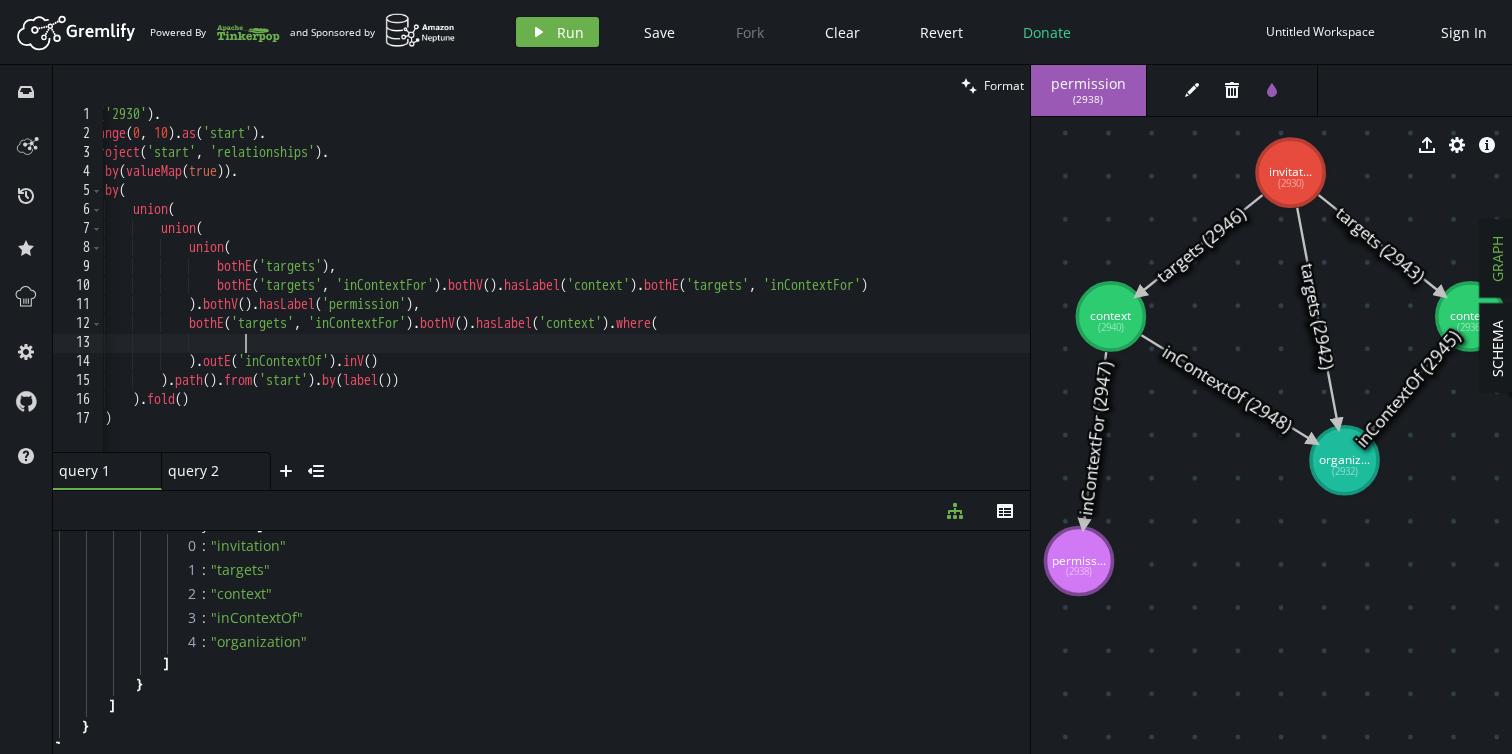 paste on "bothV().hasLabel('permission')" 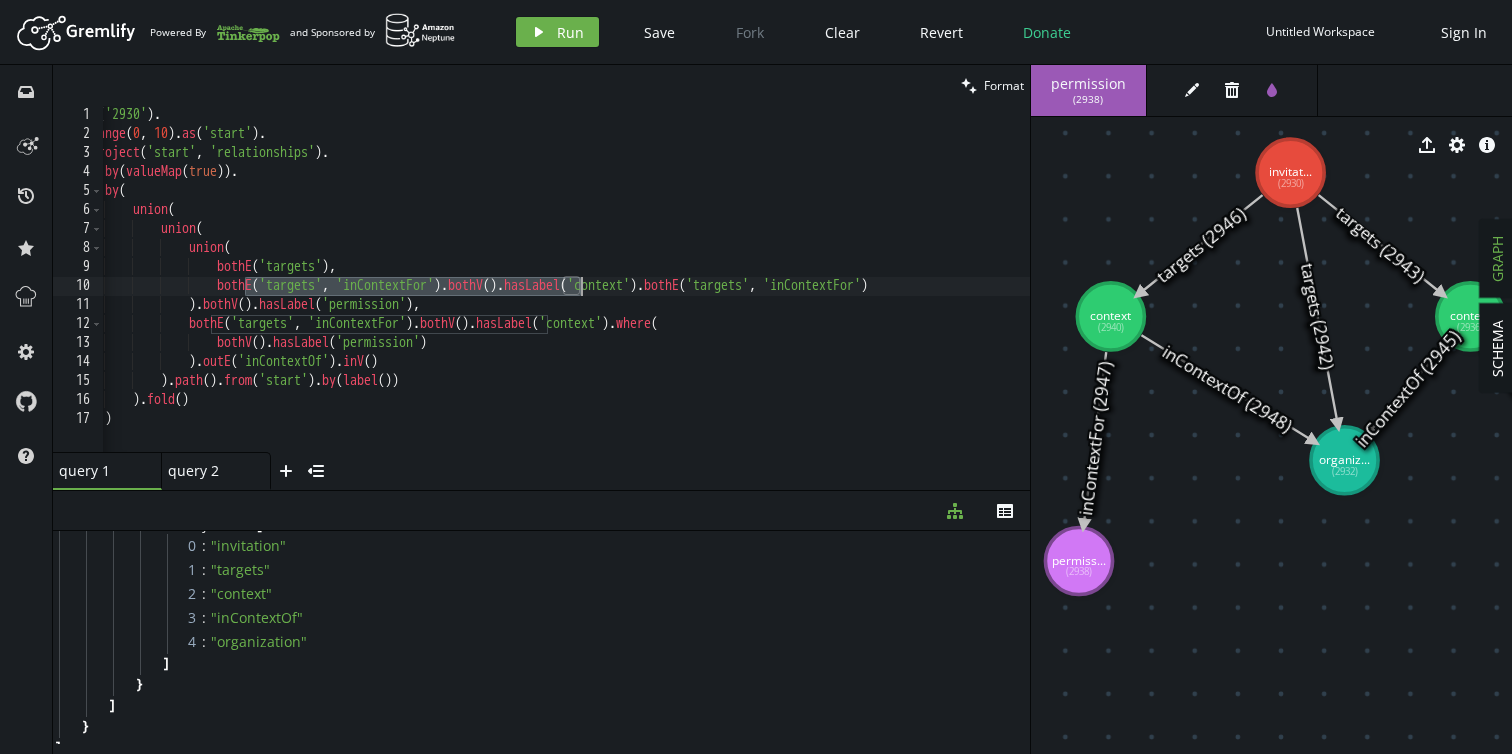 drag, startPoint x: 245, startPoint y: 288, endPoint x: 585, endPoint y: 284, distance: 340.02353 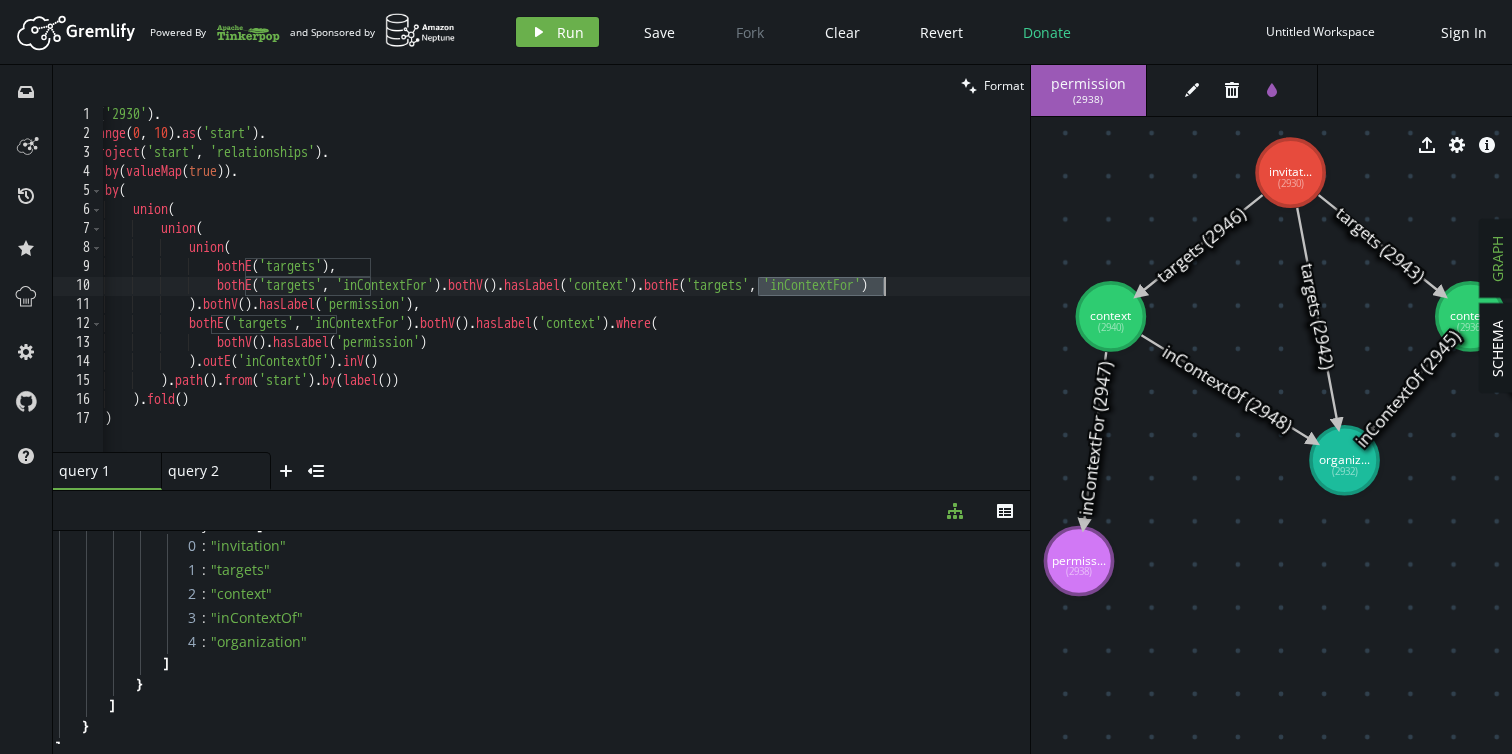 drag, startPoint x: 754, startPoint y: 287, endPoint x: 886, endPoint y: 283, distance: 132.0606 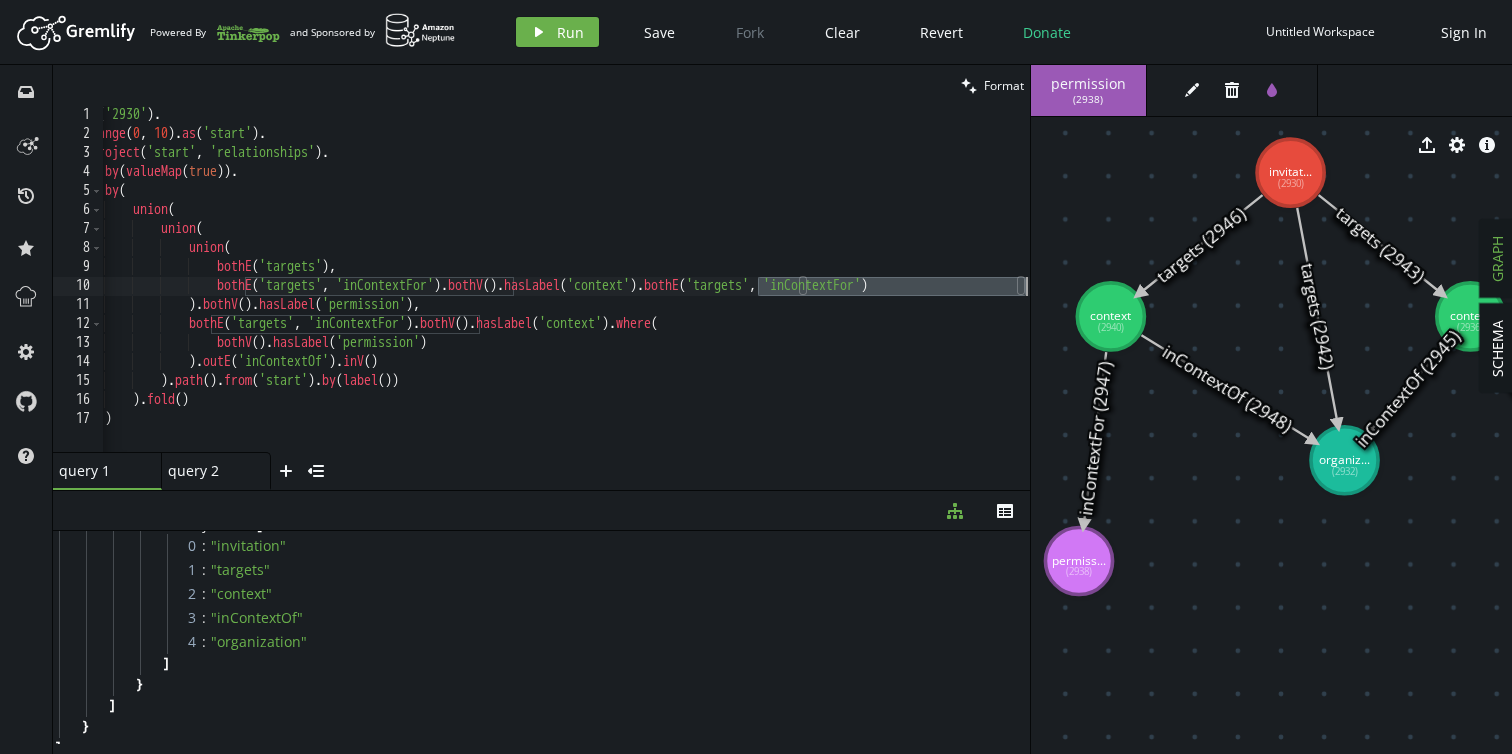 click on "g . V ( '2930' ) .    range ( 0 ,   10 ) . as ( 'start' ) .    project ( 'start' ,   'relationships' ) .      by ( valueMap ( true )) .      by (           union (                union (                     union (                          bothE ( 'targets' ) ,                          bothE ( 'targets' ,   'inContextFor' ) . bothV ( ) . hasLabel ( 'context' ) . bothE ( 'targets' ,   'inContextFor' )                     ) . bothV ( ) . hasLabel ( 'permission' ) ,                     bothE ( 'targets' ,   'inContextFor' ) . bothV ( ) . hasLabel ( 'context' ) . where (                          bothV ( ) . hasLabel ( 'permission' )                     ) . outE ( 'inContextOf' ) . inV ( )                ) . path ( ) . from ( 'start' ) . by ( label ( ))           ) . fold ( )      )" at bounding box center [551, 294] 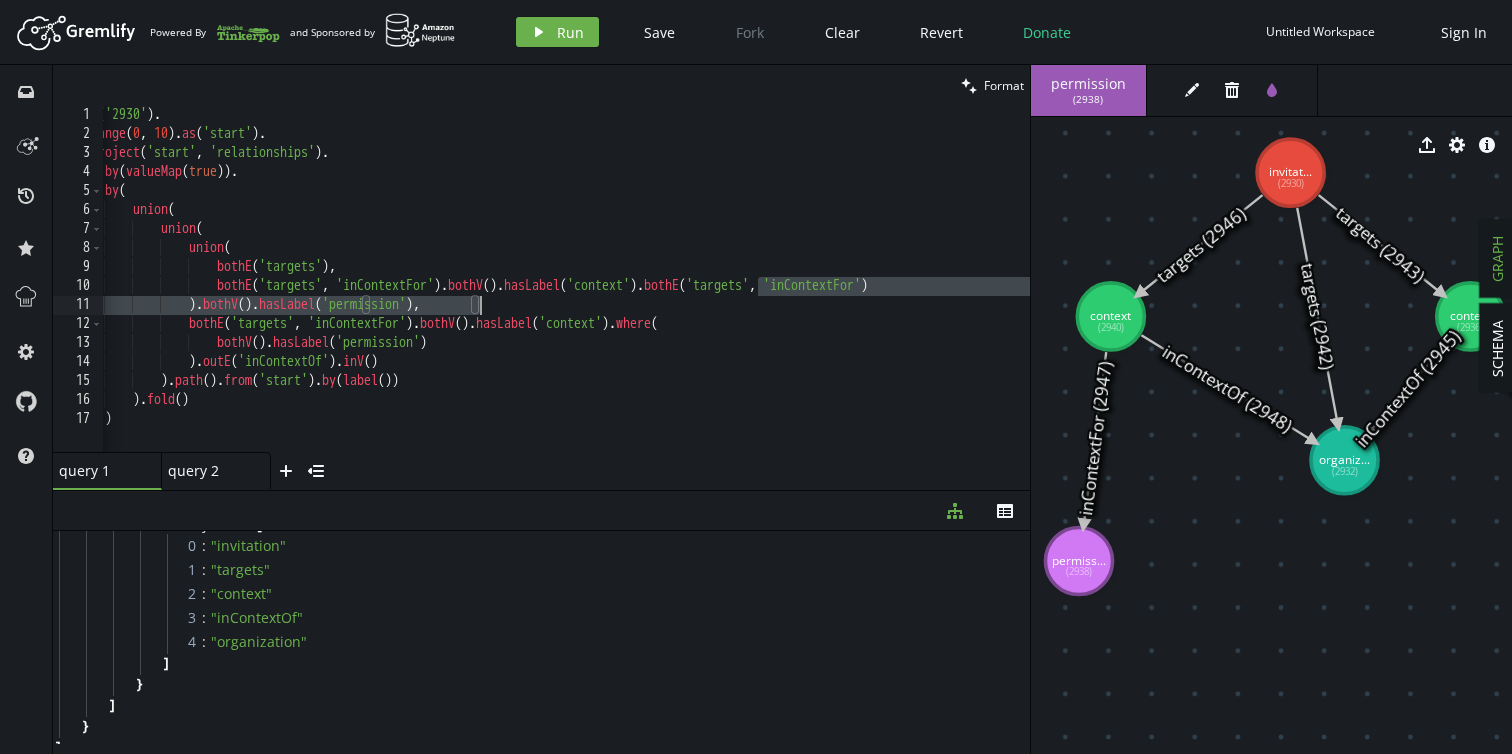 click on "g . V ( '2930' ) .    range ( 0 ,   10 ) . as ( 'start' ) .    project ( 'start' ,   'relationships' ) .      by ( valueMap ( true )) .      by (           union (                union (                     union (                          bothE ( 'targets' ) ,                          bothE ( 'targets' ,   'inContextFor' ) . bothV ( ) . hasLabel ( 'context' ) . bothE ( 'targets' ,   'inContextFor' )                     ) . bothV ( ) . hasLabel ( 'permission' ) ,                     bothE ( 'targets' ,   'inContextFor' ) . bothV ( ) . hasLabel ( 'context' ) . where (                          bothV ( ) . hasLabel ( 'permission' )                     ) . outE ( 'inContextOf' ) . inV ( )                ) . path ( ) . from ( 'start' ) . by ( label ( ))           ) . fold ( )      )" at bounding box center [551, 294] 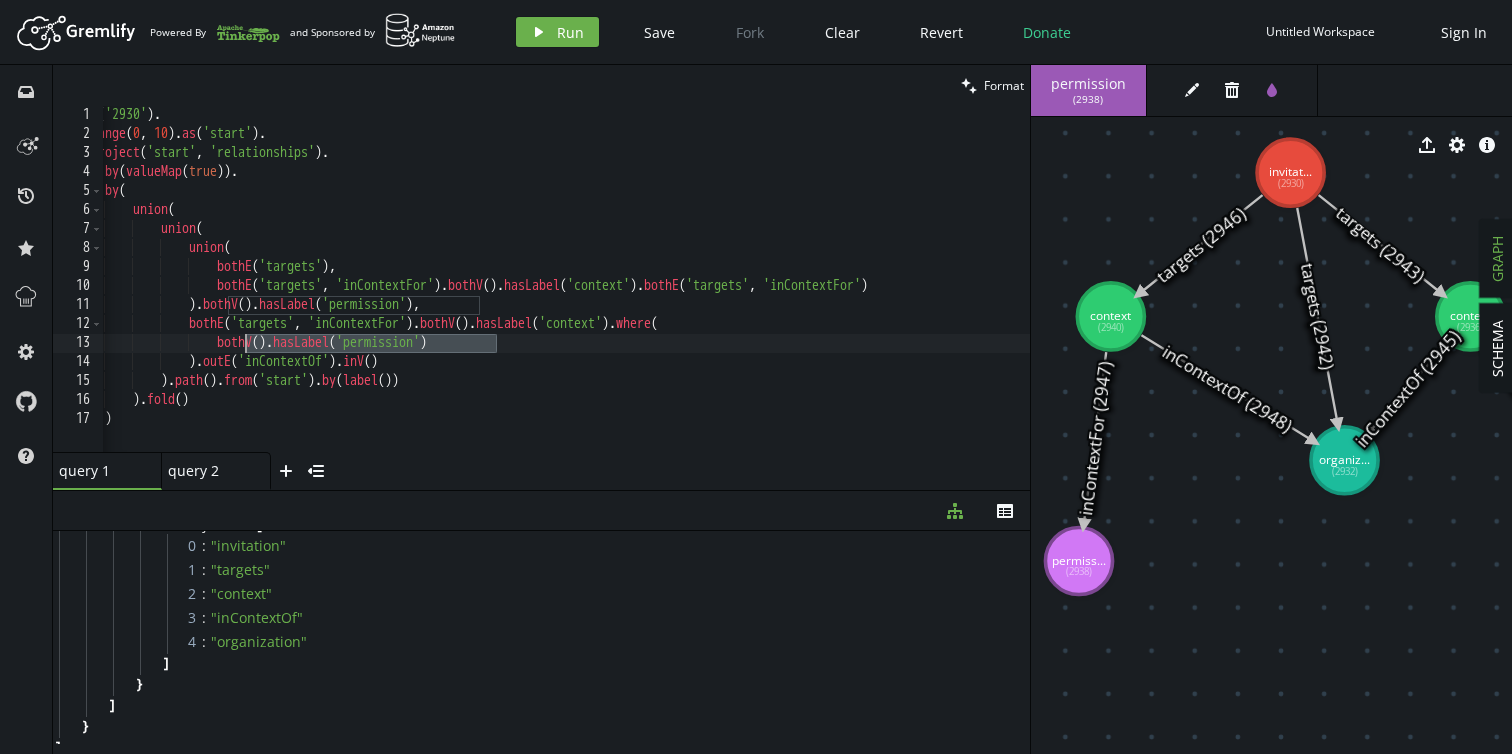 paste on ")." 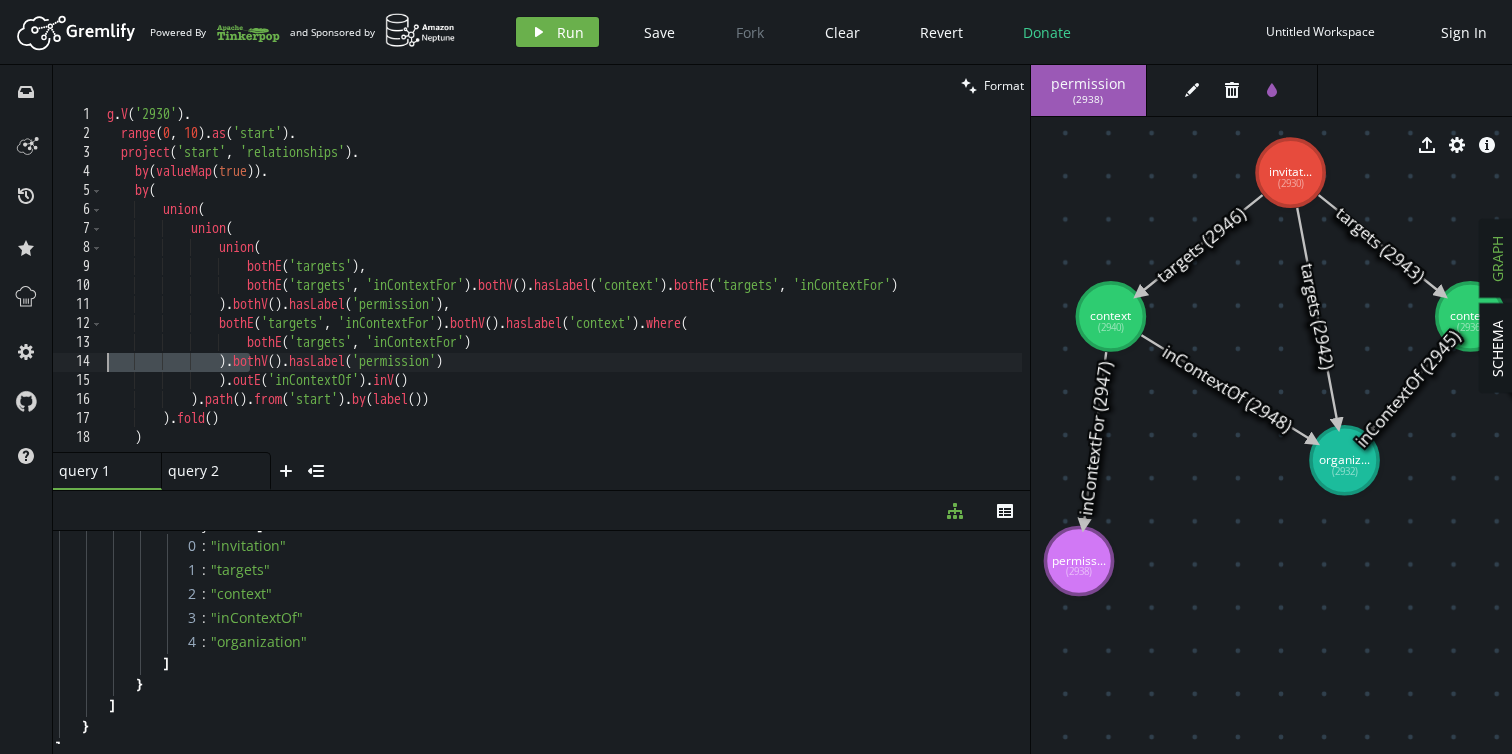 scroll, scrollTop: 0, scrollLeft: 0, axis: both 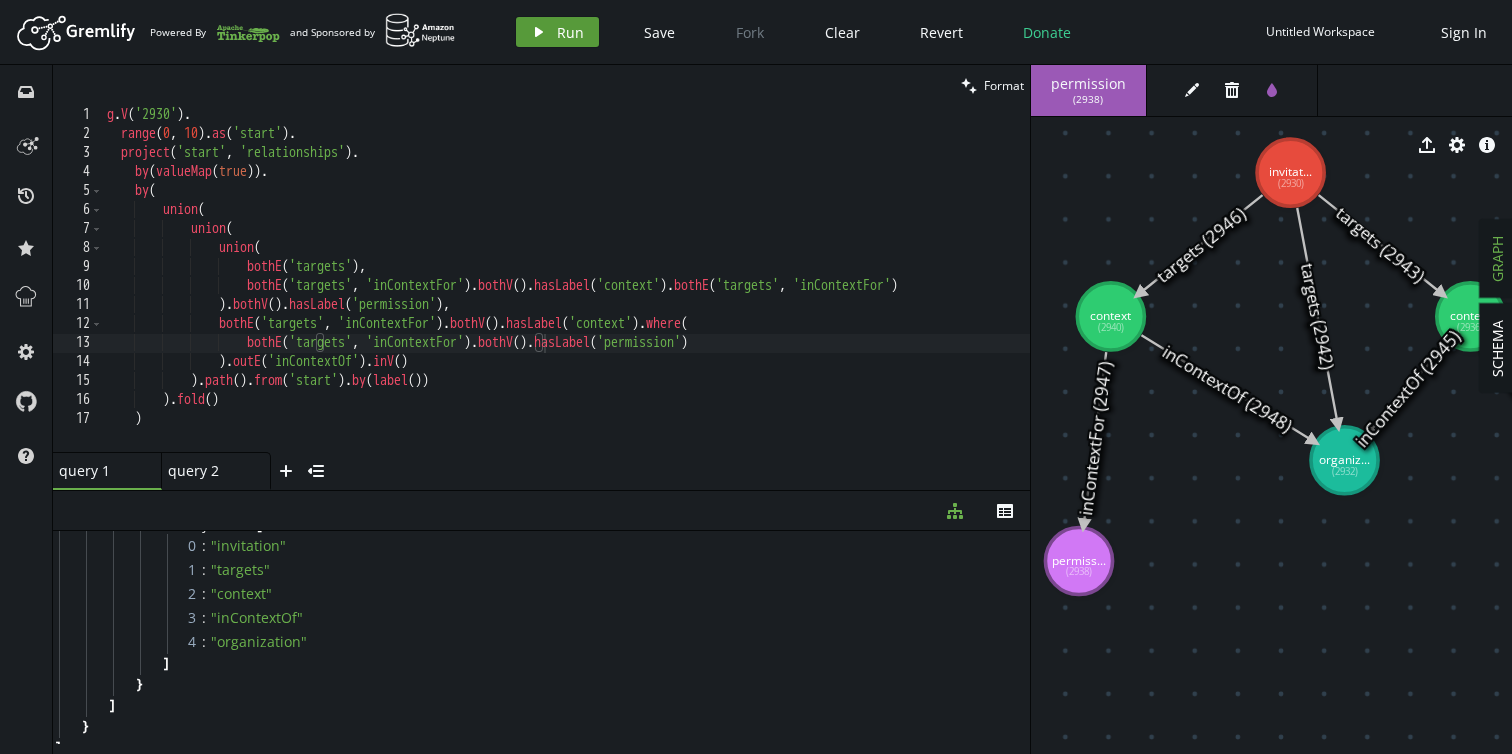 click on "Run" at bounding box center (570, 32) 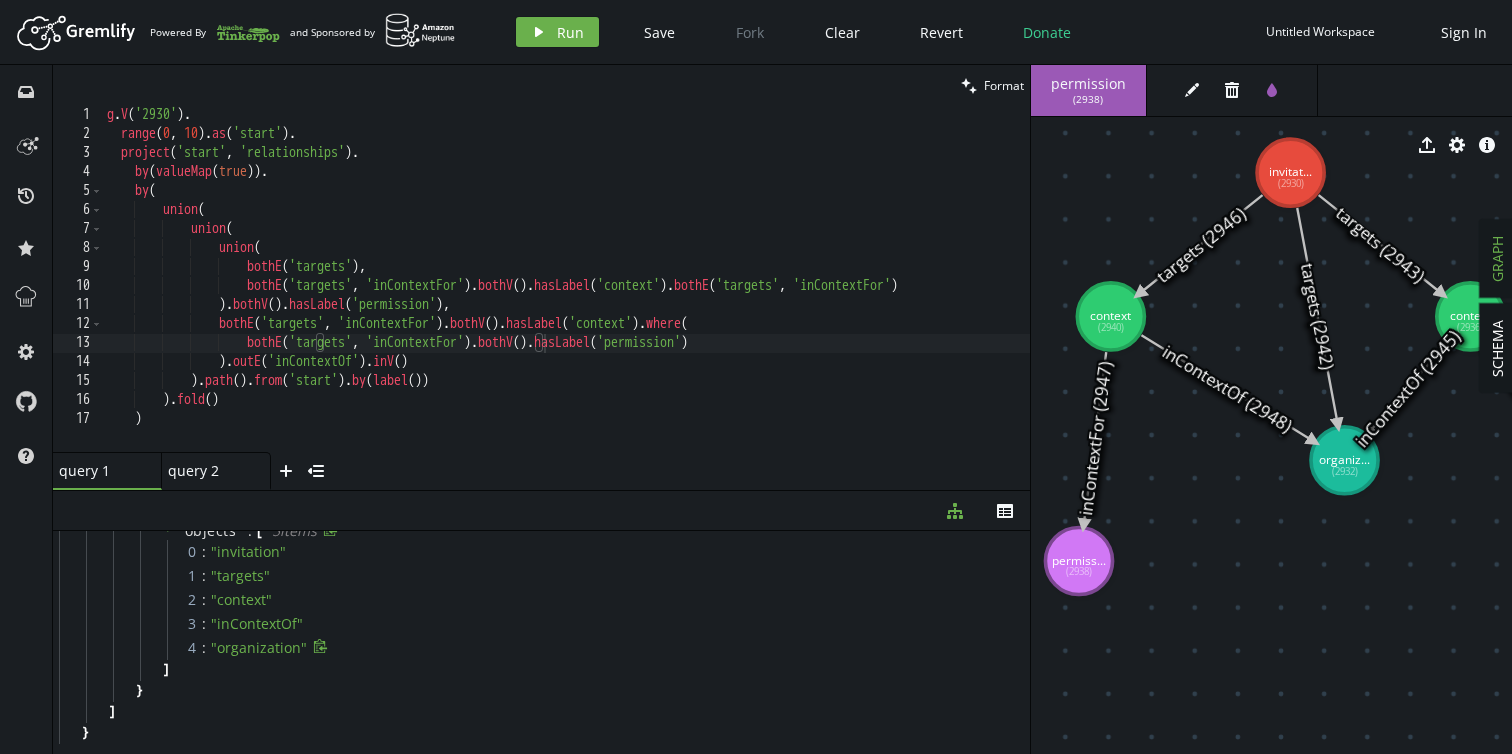scroll, scrollTop: 813, scrollLeft: 0, axis: vertical 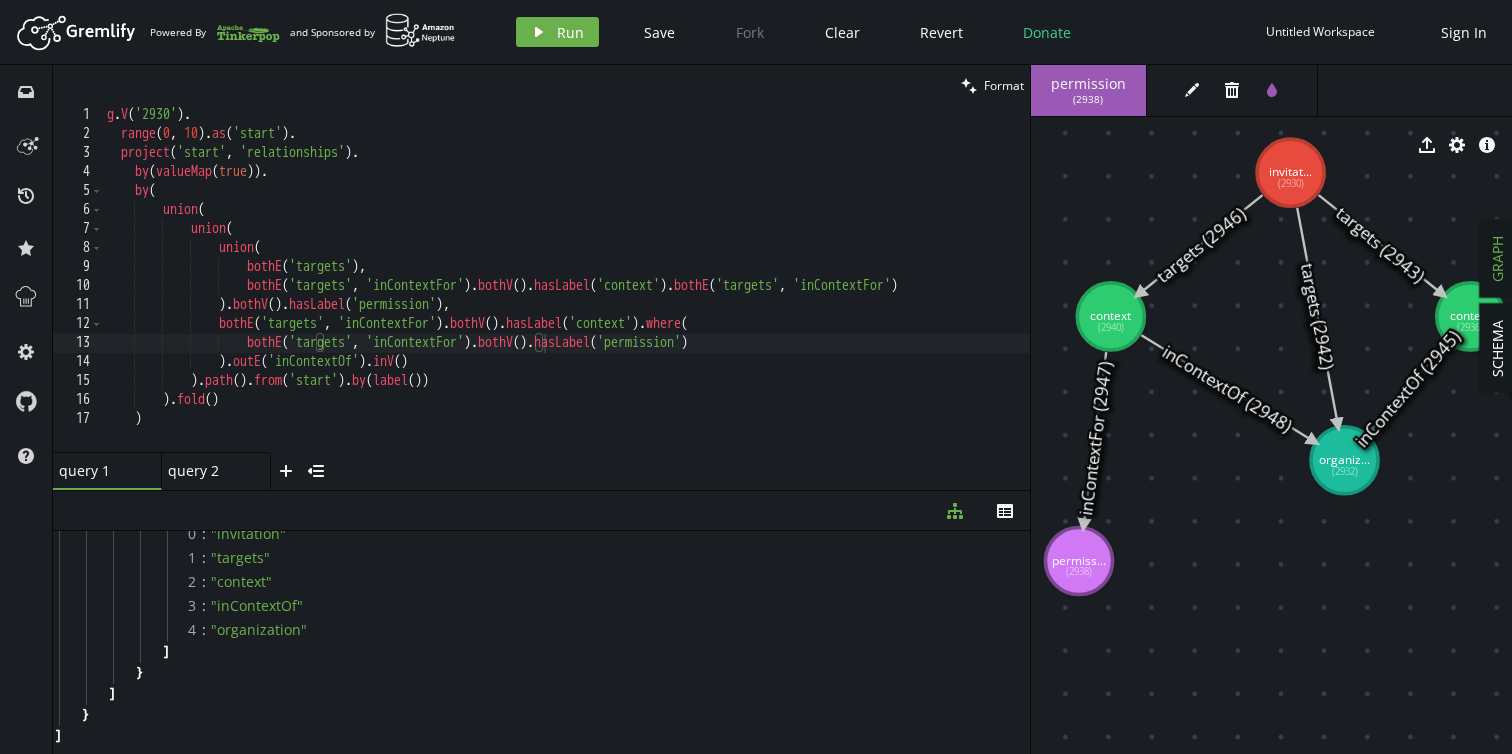 click on "g . V ( '2930' ) .    range ( 0 ,   10 ) . as ( 'start' ) .    project ( 'start' ,   'relationships' ) .      by ( valueMap ( true )) .      by (           union (                union (                     union (                          bothE ( 'targets' ) ,                          bothE ( 'targets' ,   'inContextFor' ) . bothV ( ) . hasLabel ( 'context' ) . bothE ( 'targets' ,   'inContextFor' )                     ) . bothV ( ) . hasLabel ( 'permission' ) ,                     bothE ( 'targets' ,   'inContextFor' ) . bothV ( ) . hasLabel ( 'context' ) . where (                          bothE ( 'targets' ,   'inContextFor' ) . bothV ( ) . hasLabel ( 'permission' )                     ) . outE ( 'inContextOf' ) . inV ( )                ) . path ( ) . from ( 'start' ) . by ( label ( ))           ) . fold ( )      )" at bounding box center [581, 294] 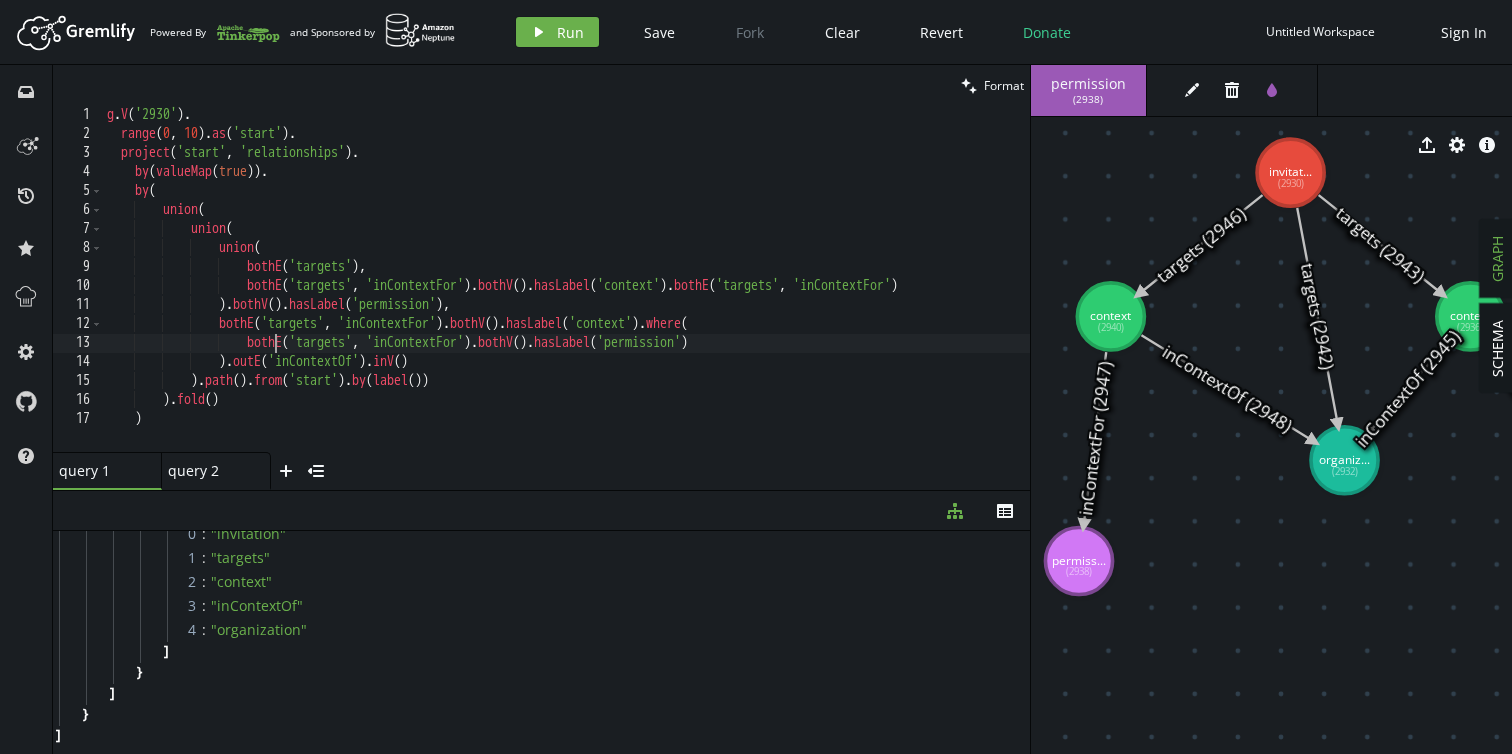 click on "g . V ( '2930' ) .    range ( 0 ,   10 ) . as ( 'start' ) .    project ( 'start' ,   'relationships' ) .      by ( valueMap ( true )) .      by (           union (                union (                     union (                          bothE ( 'targets' ) ,                          bothE ( 'targets' ,   'inContextFor' ) . bothV ( ) . hasLabel ( 'context' ) . bothE ( 'targets' ,   'inContextFor' )                     ) . bothV ( ) . hasLabel ( 'permission' ) ,                     bothE ( 'targets' ,   'inContextFor' ) . bothV ( ) . hasLabel ( 'context' ) . where (                          bothE ( 'targets' ,   'inContextFor' ) . bothV ( ) . hasLabel ( 'permission' )                     ) . outE ( 'inContextOf' ) . inV ( )                ) . path ( ) . from ( 'start' ) . by ( label ( ))           ) . fold ( )      )" at bounding box center [581, 294] 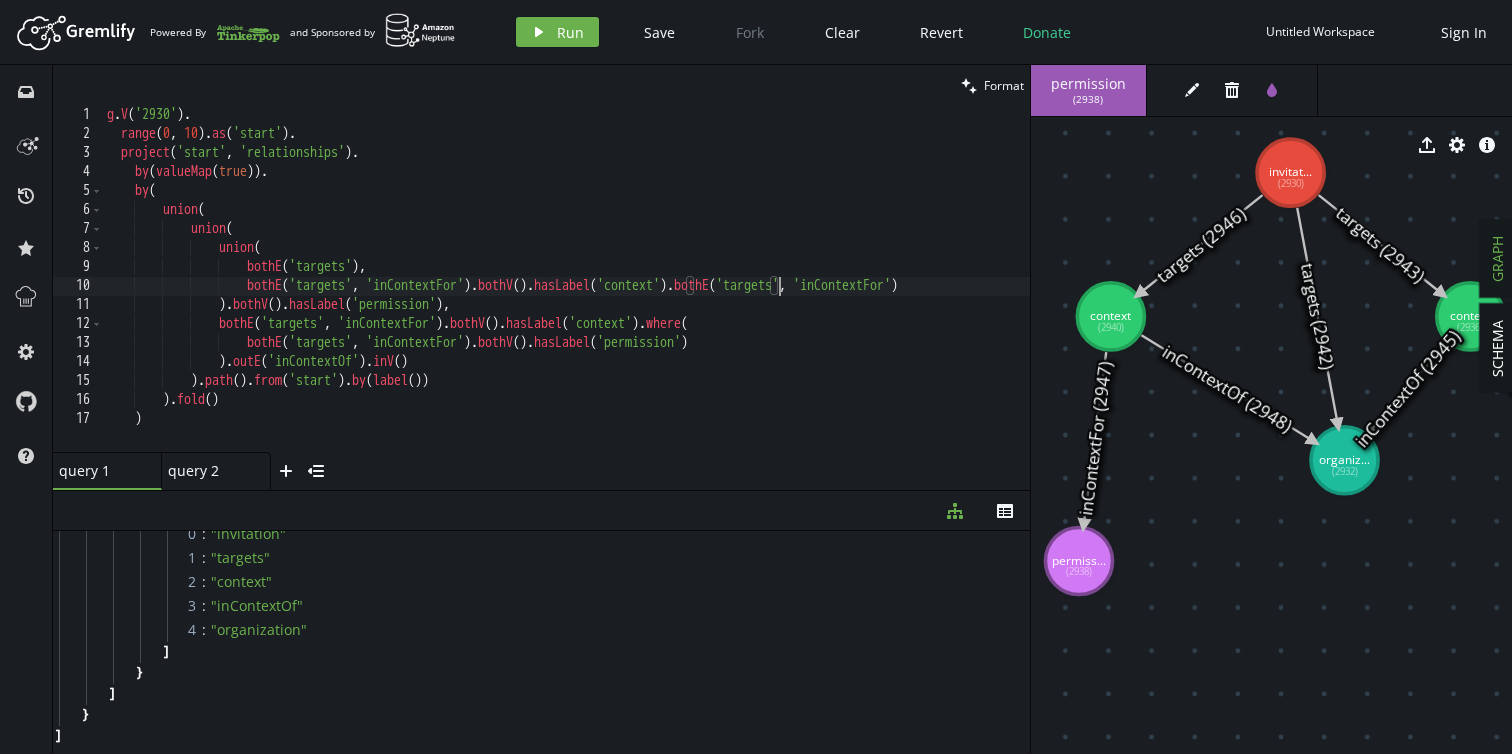 click on "g . V ( '2930' ) .    range ( 0 ,   10 ) . as ( 'start' ) .    project ( 'start' ,   'relationships' ) .      by ( valueMap ( true )) .      by (           union (                union (                     union (                          bothE ( 'targets' ) ,                          bothE ( 'targets' ,   'inContextFor' ) . bothV ( ) . hasLabel ( 'context' ) . bothE ( 'targets' ,   'inContextFor' )                     ) . bothV ( ) . hasLabel ( 'permission' ) ,                     bothE ( 'targets' ,   'inContextFor' ) . bothV ( ) . hasLabel ( 'context' ) . where (                          bothE ( 'targets' ,   'inContextFor' ) . bothV ( ) . hasLabel ( 'permission' )                     ) . outE ( 'inContextOf' ) . inV ( )                ) . path ( ) . from ( 'start' ) . by ( label ( ))           ) . fold ( )      )" at bounding box center (581, 294) 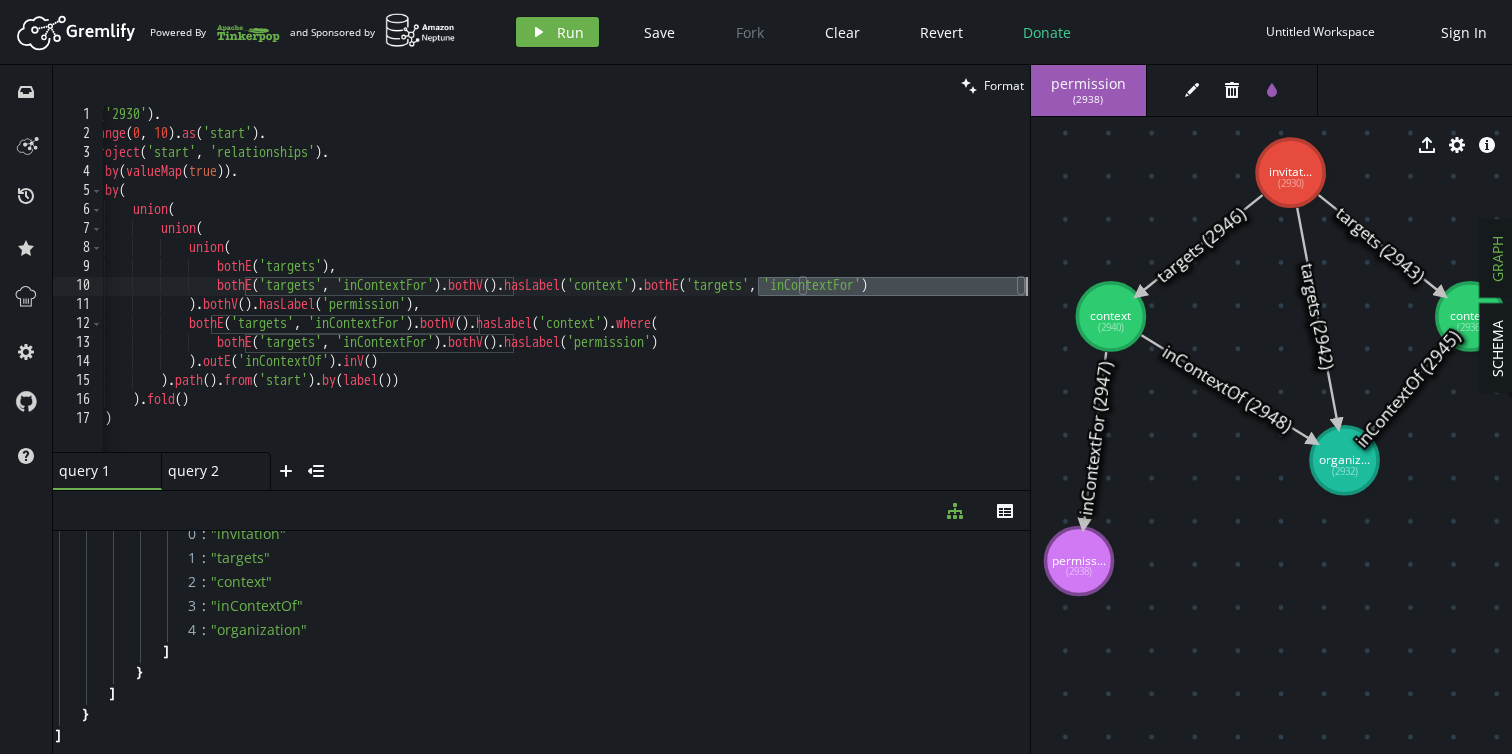 scroll, scrollTop: 0, scrollLeft: 30, axis: horizontal 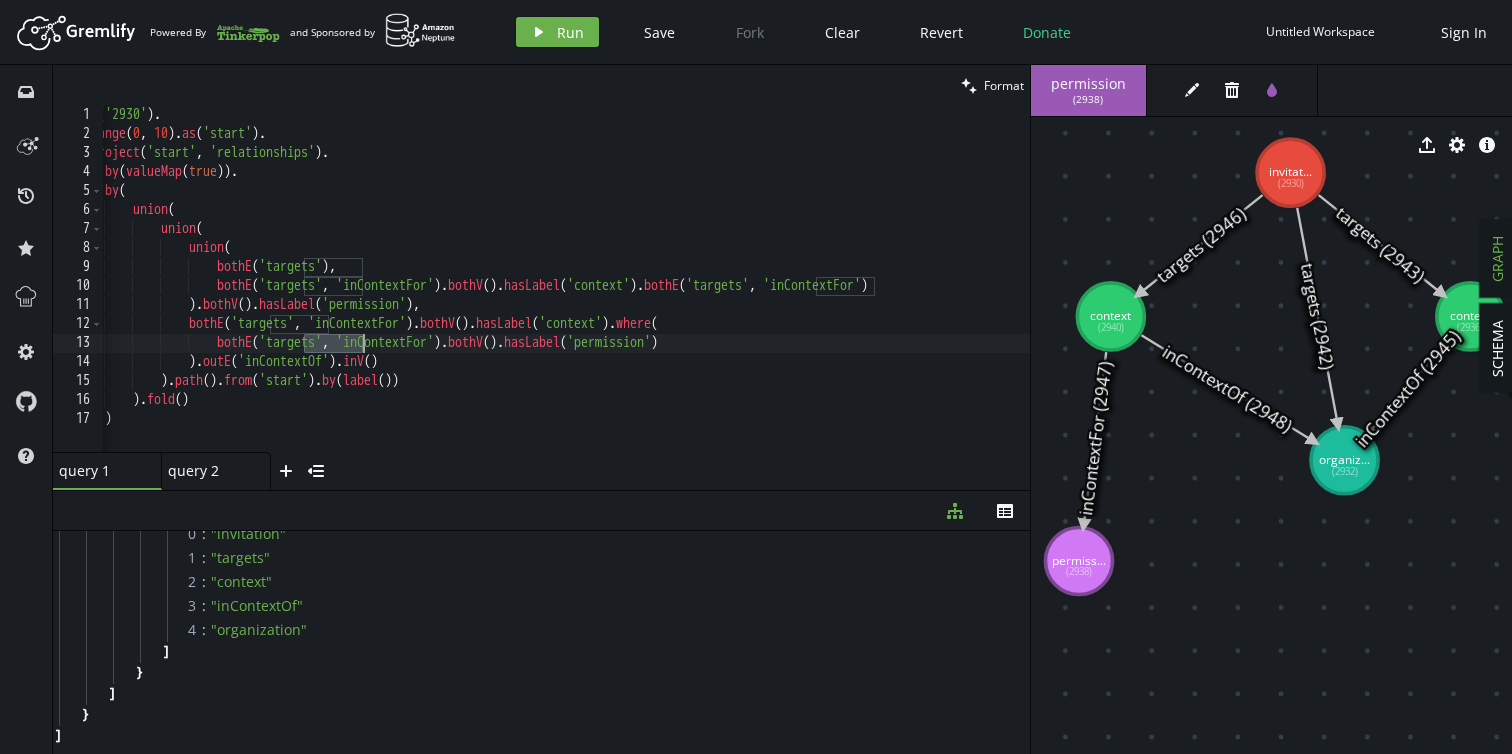 click on "g . V ( '2930' ) .    range ( 0 ,   10 ) . as ( 'start' ) .    project ( 'start' ,   'relationships' ) .      by ( valueMap ( true )) .      by (           union (                union (                     union (                          bothE ( 'targets' ) ,                          bothE ( 'targets' ,   'inContextFor' ) . bothV ( ) . hasLabel ( 'context' ) . bothE ( 'targets' ,   'inContextFor' )                     ) . bothV ( ) . hasLabel ( 'permission' ) ,                     bothE ( 'targets' ,   'inContextFor' ) . bothV ( ) . hasLabel ( 'context' ) . where (                          bothE ( 'targets' ,   'inContextFor' ) . bothV ( ) . hasLabel ( 'permission' )                     ) . outE ( 'inContextOf' ) . inV ( )                ) . path ( ) . from ( 'start' ) . by ( label ( ))           ) . fold ( )      )" at bounding box center (551, 294) 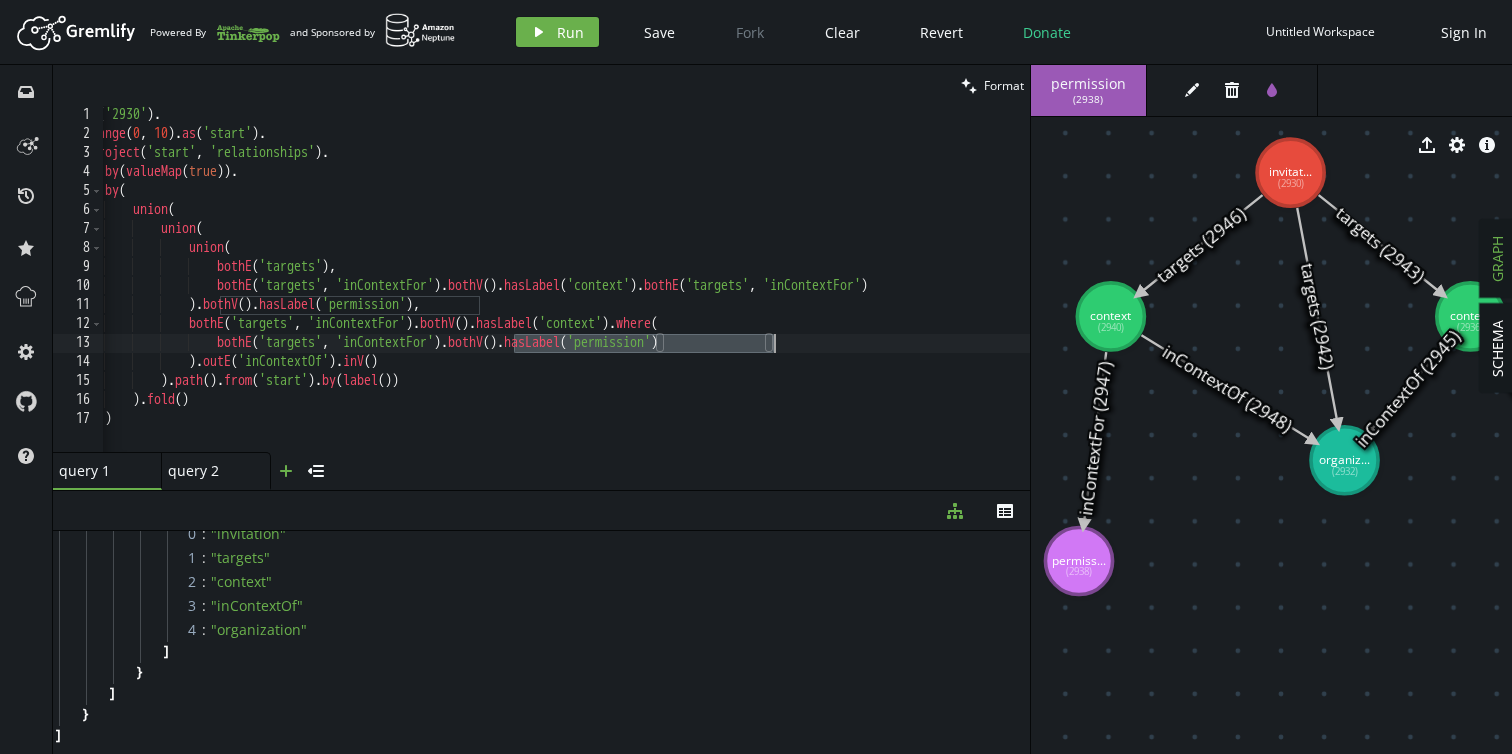 click on "plus" at bounding box center [286, 471] 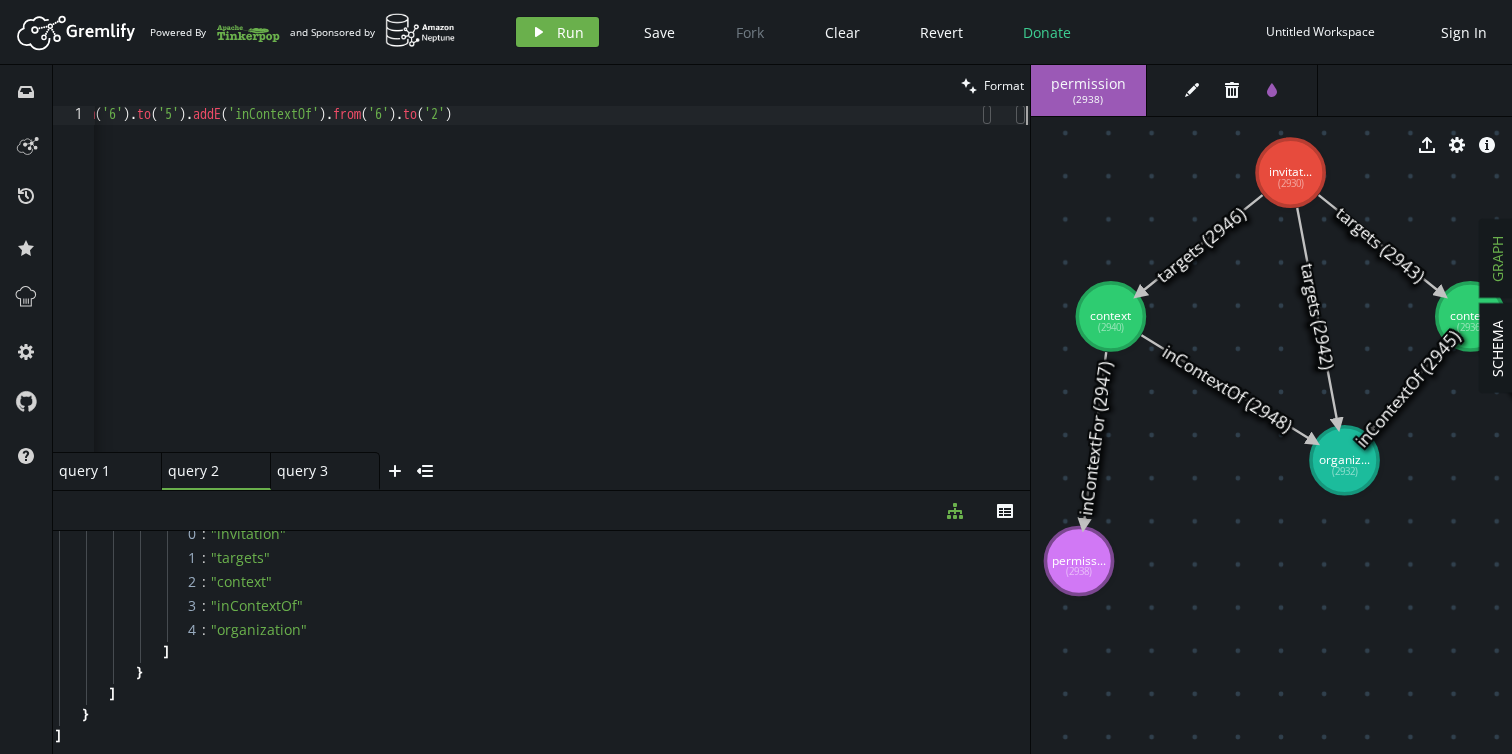 scroll, scrollTop: 0, scrollLeft: 0, axis: both 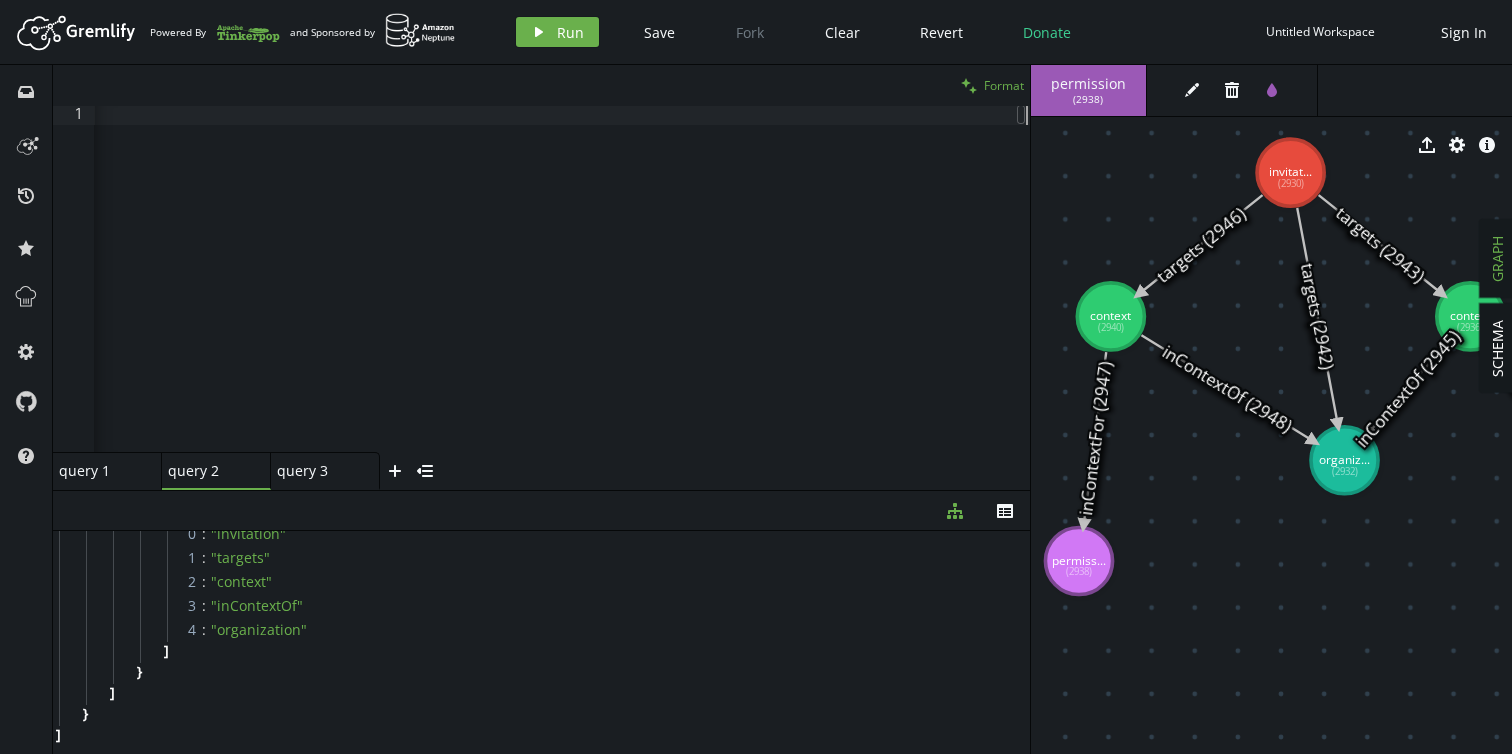 click on "Format" at bounding box center [1004, 85] 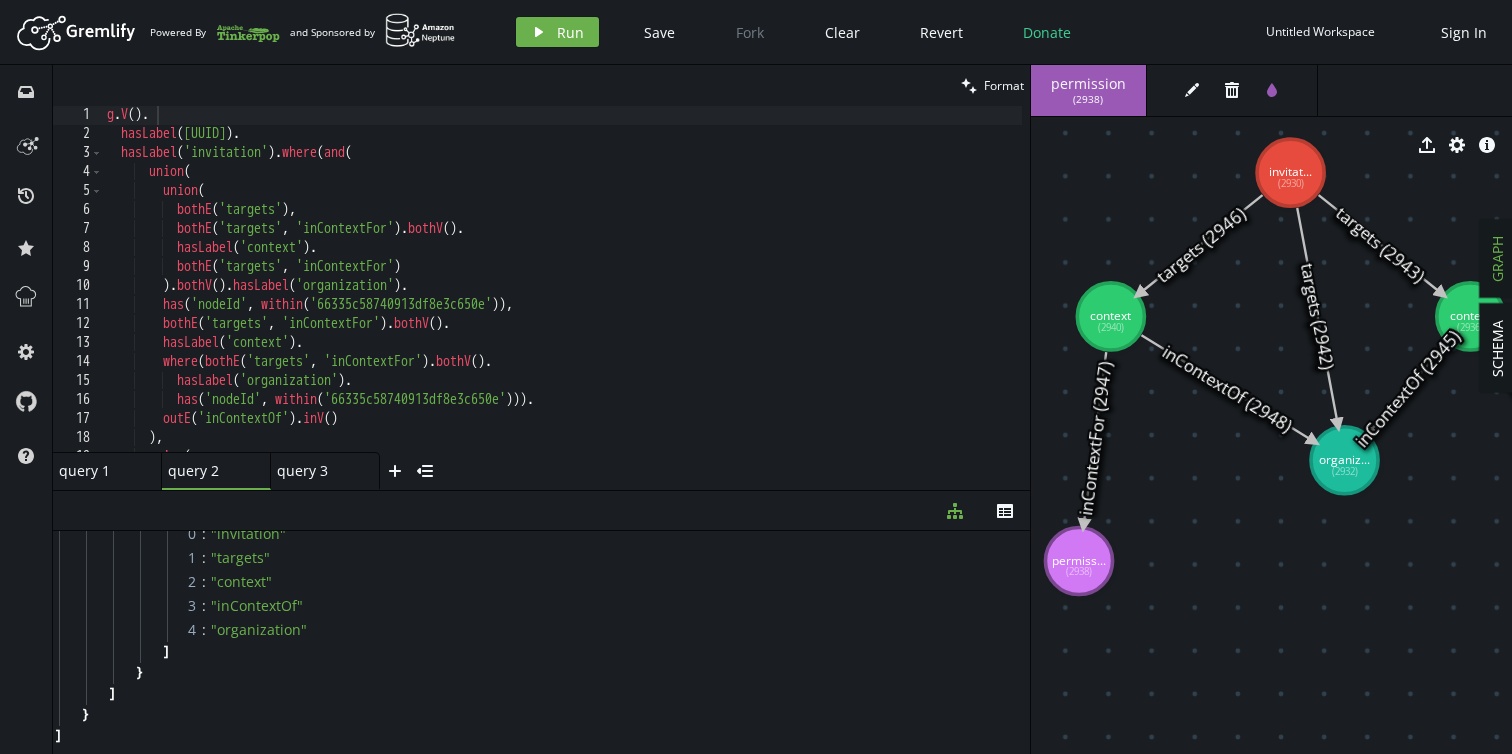 click on "g . V ( ) .    hasLabel ( '[UUID]' ) .    hasLabel ( 'invitation' ) . where ( and (         union (           union (              bothE ( 'targets' ) ,              bothE ( 'targets' ,   'inContextFor' ) . bothV ( ) .              hasLabel ( 'context' ) .              bothE ( 'targets' ,   'inContextFor' )           ) . bothV ( ) . hasLabel ( 'organization' ) .           has ( 'nodeId' ,   within ( '[NODEID]' )) ,           bothE ( 'targets' ,   'inContextFor' ) . bothV ( ) .           hasLabel ( 'context' ) .           where ( bothE ( 'targets' ,   'inContextFor' ) . bothV ( ) .              hasLabel ( 'organization' ) .              has ( 'nodeId' ,   within ( '[NODEID]' ))) .           outE ( 'inContextOf' ) . inV ( )         ) ,         union (           union (" at bounding box center [562, 298] 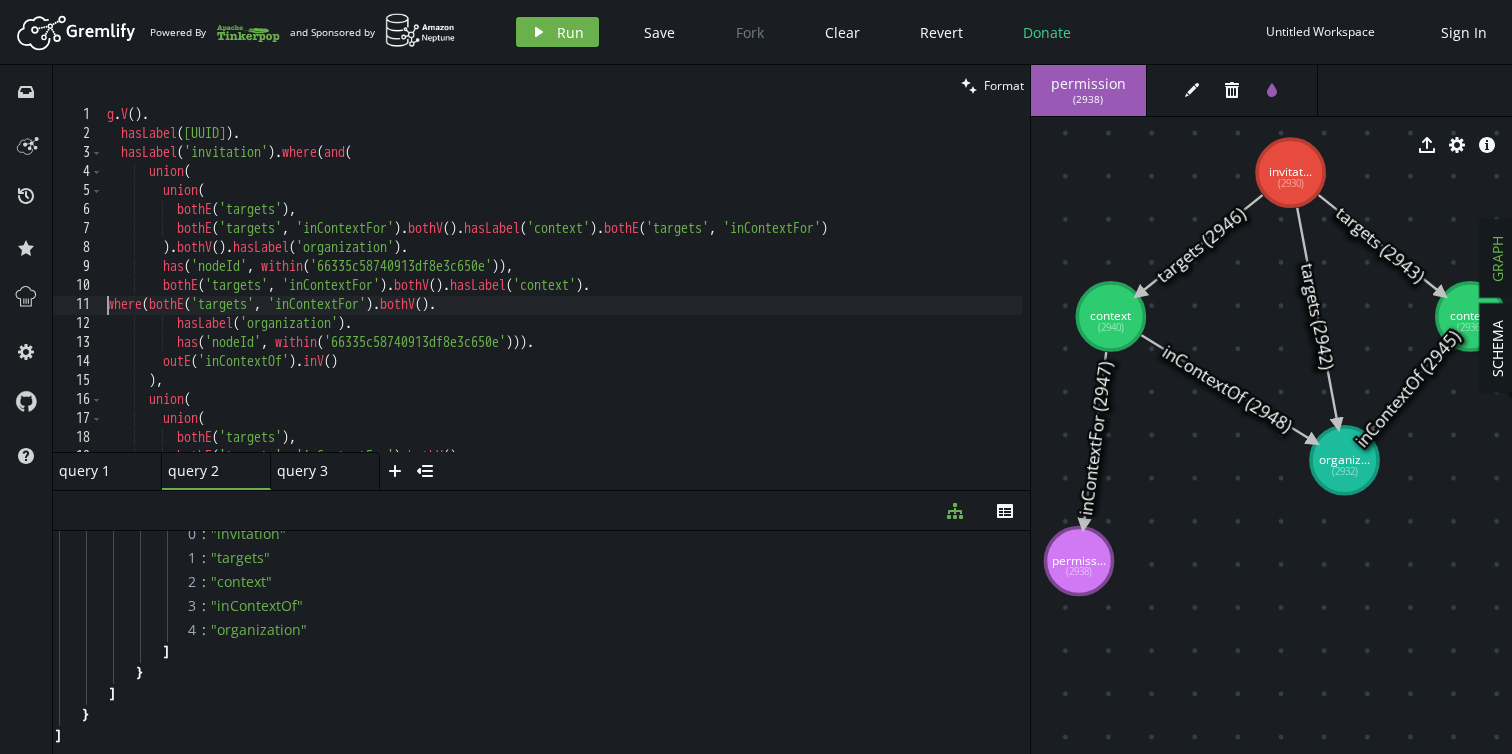 scroll, scrollTop: 0, scrollLeft: 64, axis: horizontal 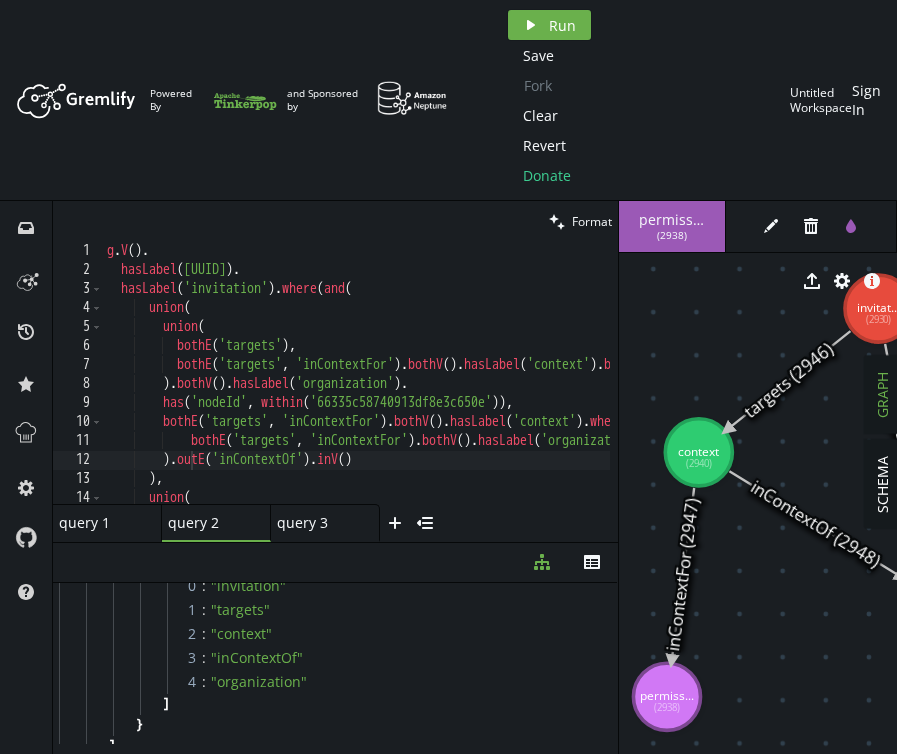 click on "g . V ( ) .    hasLabel ( 'dmv2-77a20694-e028-4bf4-923d-c2e91f52e493' ) .    hasLabel ( 'invitation' ) . where ( and (         union (           union (              bothE ( 'targets' ) ,              bothE ( 'targets' ,   'inContextFor' ) . bothV ( ) . hasLabel ( 'context' ) . bothE ( 'targets' ,   'inContextFor' )           ) . bothV ( ) . hasLabel ( 'organization' ) .           has ( 'nodeId' ,   within ( '66335c58740913df8e3c650e' )) ,           bothE ( 'targets' ,   'inContextFor' ) . bothV ( ) . hasLabel ( 'context' ) . where (                bothE ( 'targets' ,   'inContextFor' ) . bothV ( ) . hasLabel ( 'organization' ) . has ( 'nodeId' ,   within ( '66335c58740913df8e3c650e' ))           ) . outE ( 'inContextOf' ) . inV ( )         ) ,         union (           union (" at bounding box center (640, 388) 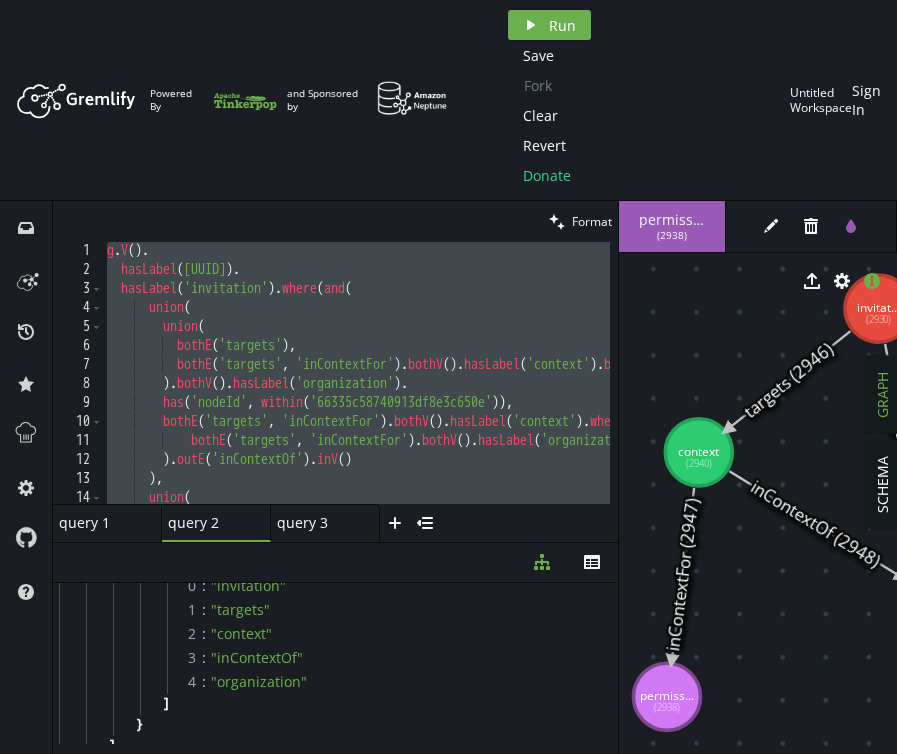 paste 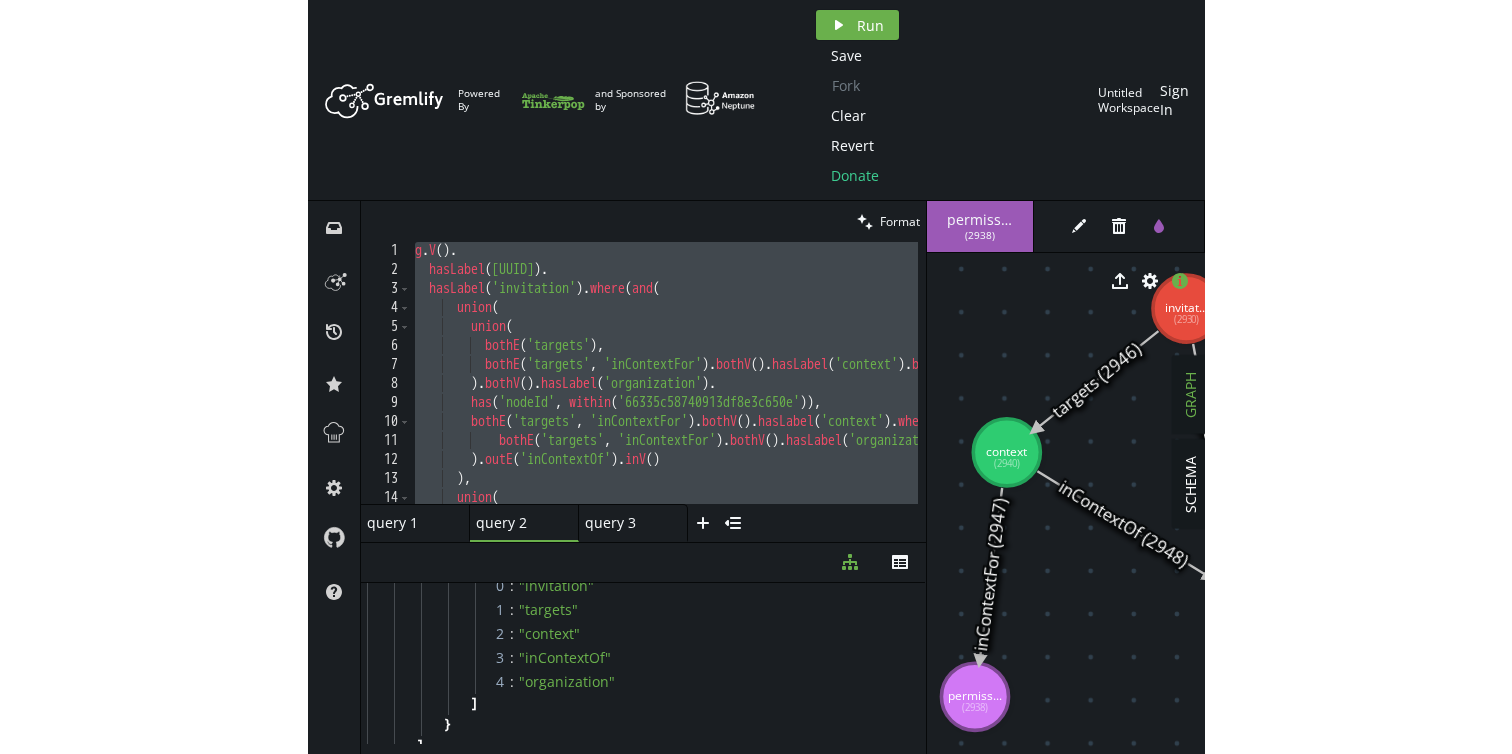 scroll, scrollTop: 0, scrollLeft: 0, axis: both 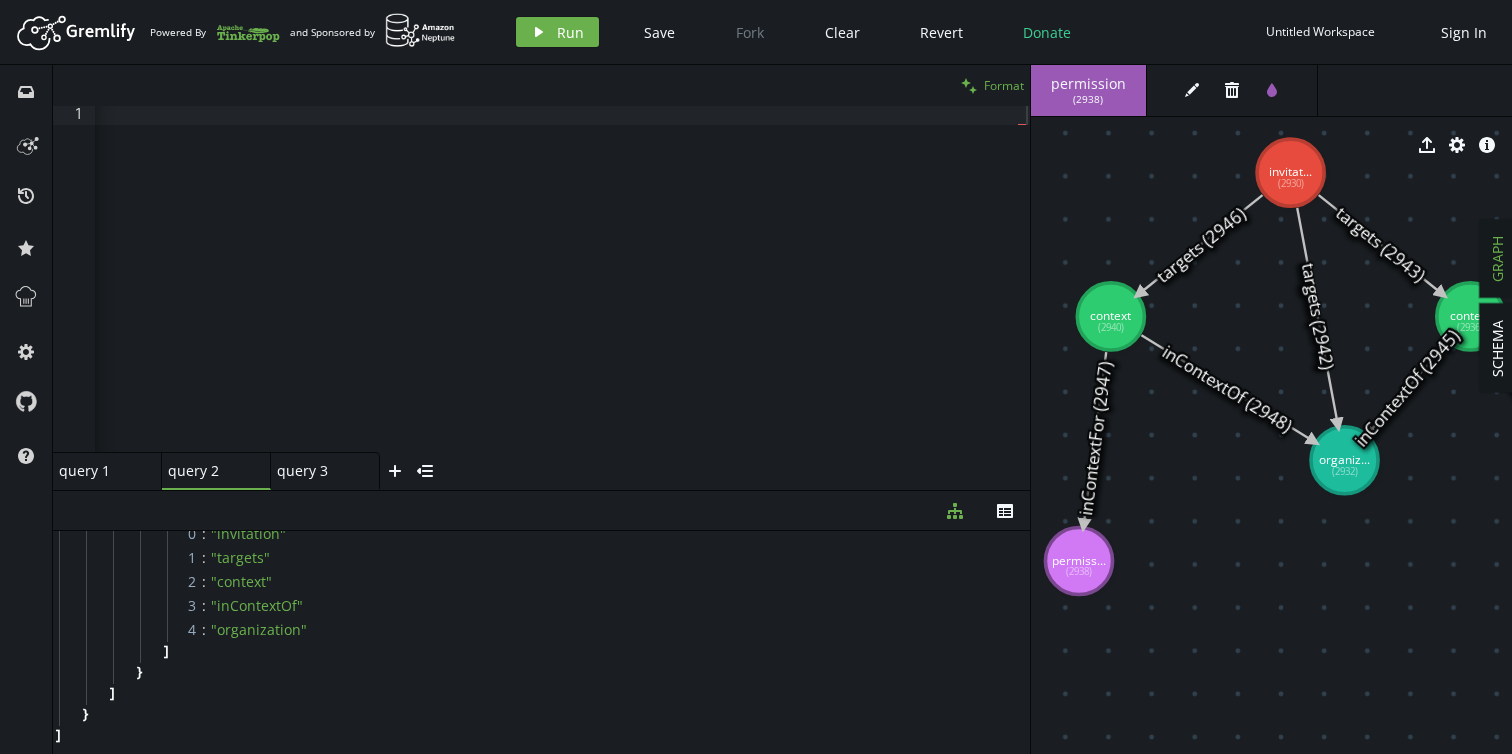 click on "Format" at bounding box center [1004, 85] 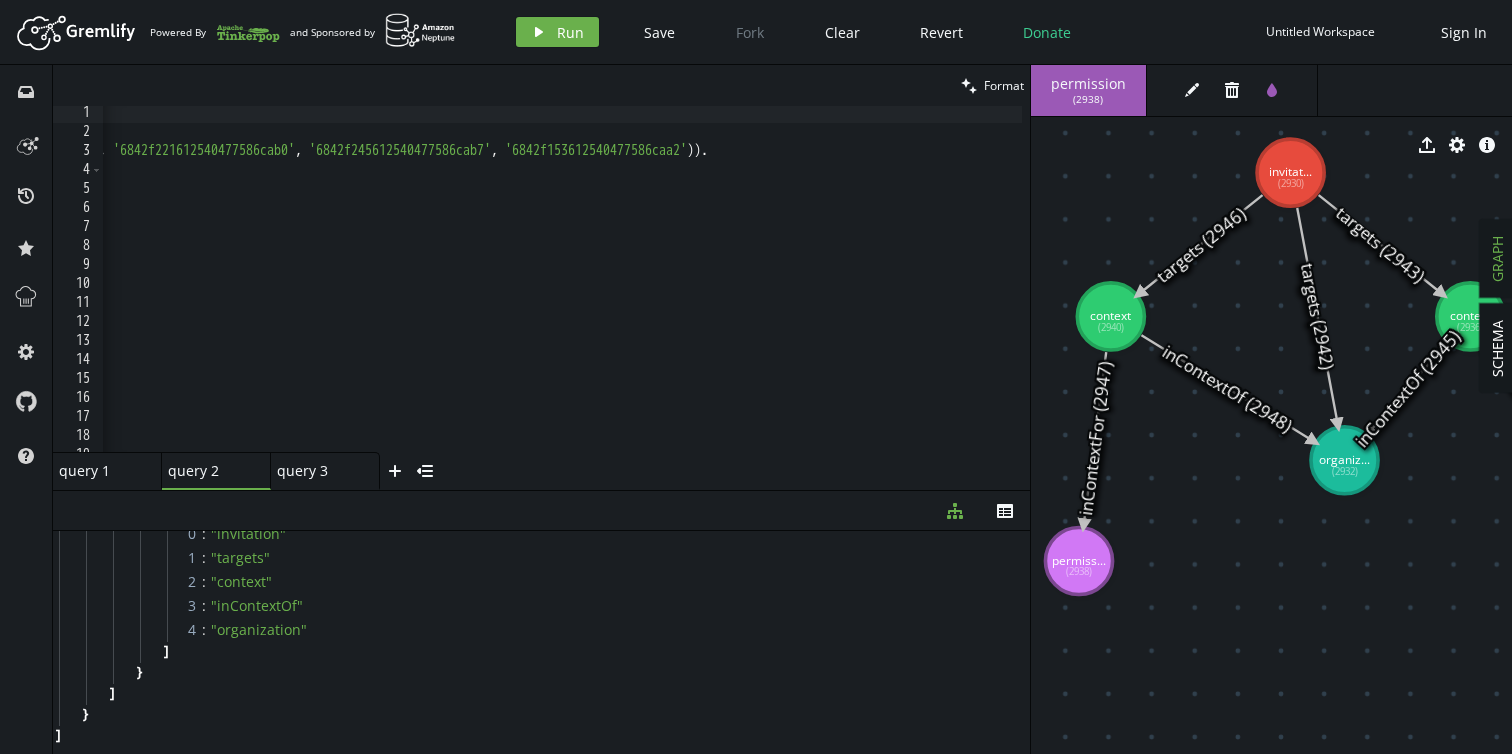 scroll, scrollTop: 0, scrollLeft: 0, axis: both 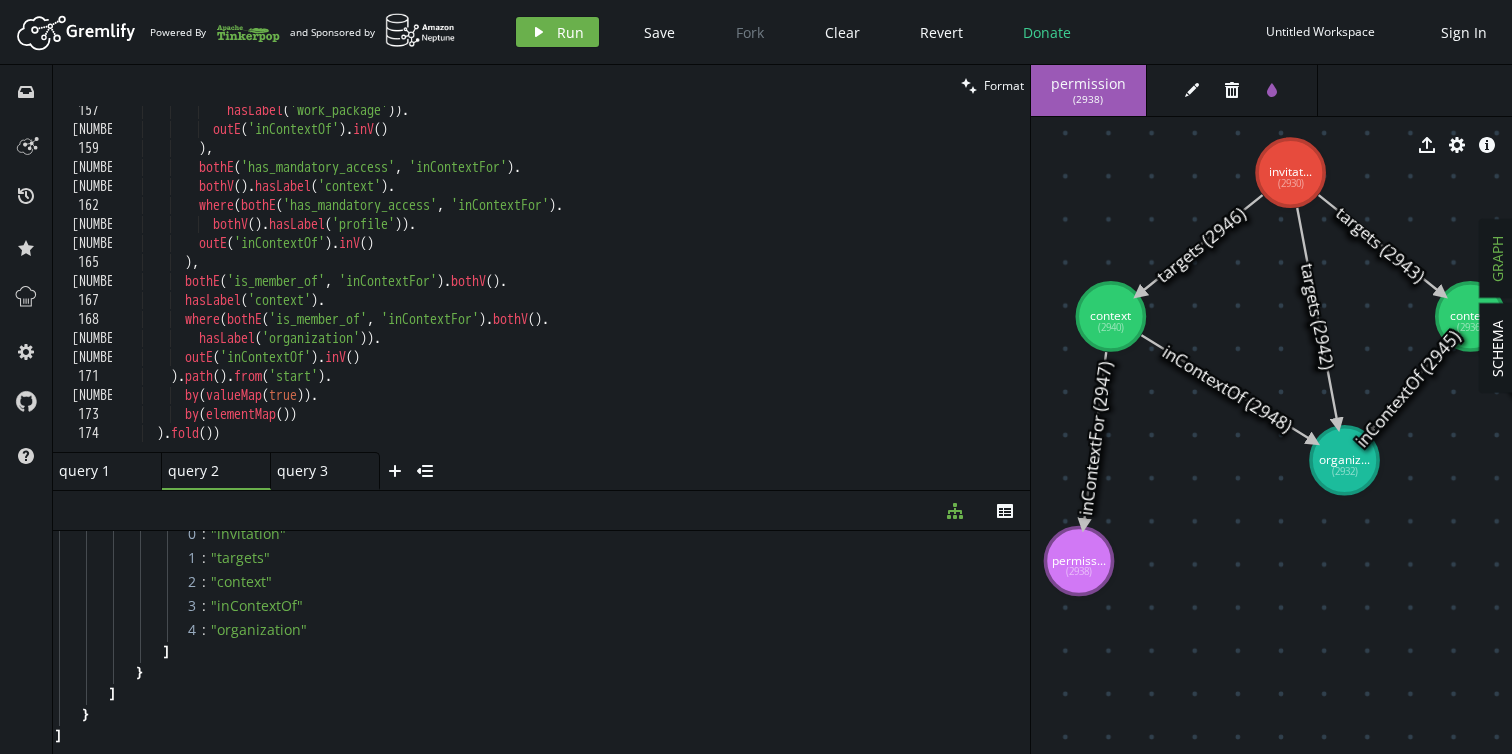click on "hasLabel ( 'work_package' )) .                   outE ( 'inContextOf' ) . inV ( )                ) ,                bothE ( 'has_mandatory_access' ,   'inContextFor' ) .                bothV ( ) . hasLabel ( 'context' ) .                where ( bothE ( 'has_mandatory_access' ,   'inContextFor' ) .                   bothV ( ) . hasLabel ( 'profile' )) .                outE ( 'inContextOf' ) . inV ( )              ) ,              bothE ( 'is_member_of' ,   'inContextFor' ) . bothV ( ) .              hasLabel ( 'context' ) .              where ( bothE ( 'is_member_of' ,   'inContextFor' ) . bothV ( ) .                hasLabel ( 'organization' )) .              outE ( 'inContextOf' ) . inV ( )           ) . path ( ) . from ( 'start' ) .              by ( valueMap ( true )) .              by ( elementMap ( ))         ) . fold ( ))" at bounding box center (758, 290) 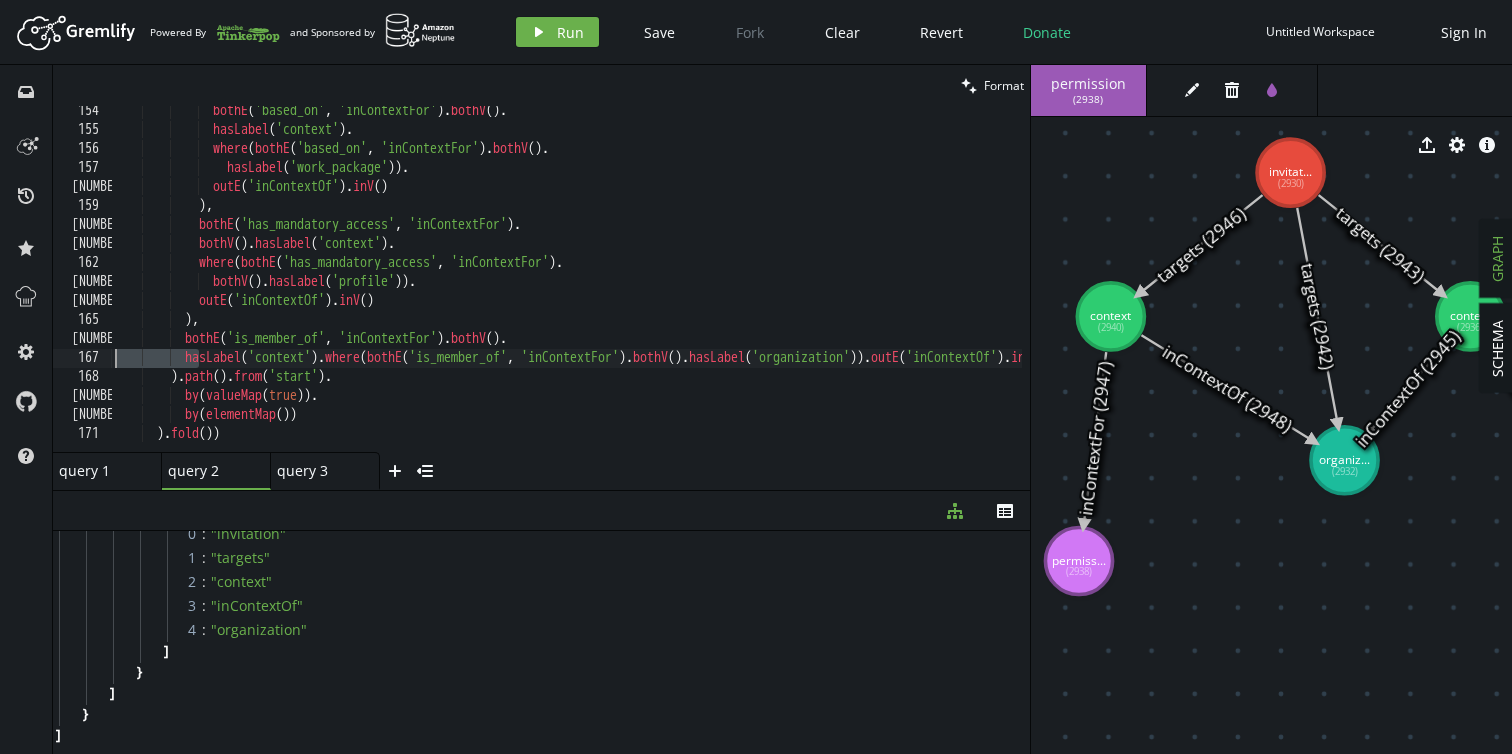 scroll, scrollTop: 2892, scrollLeft: 0, axis: vertical 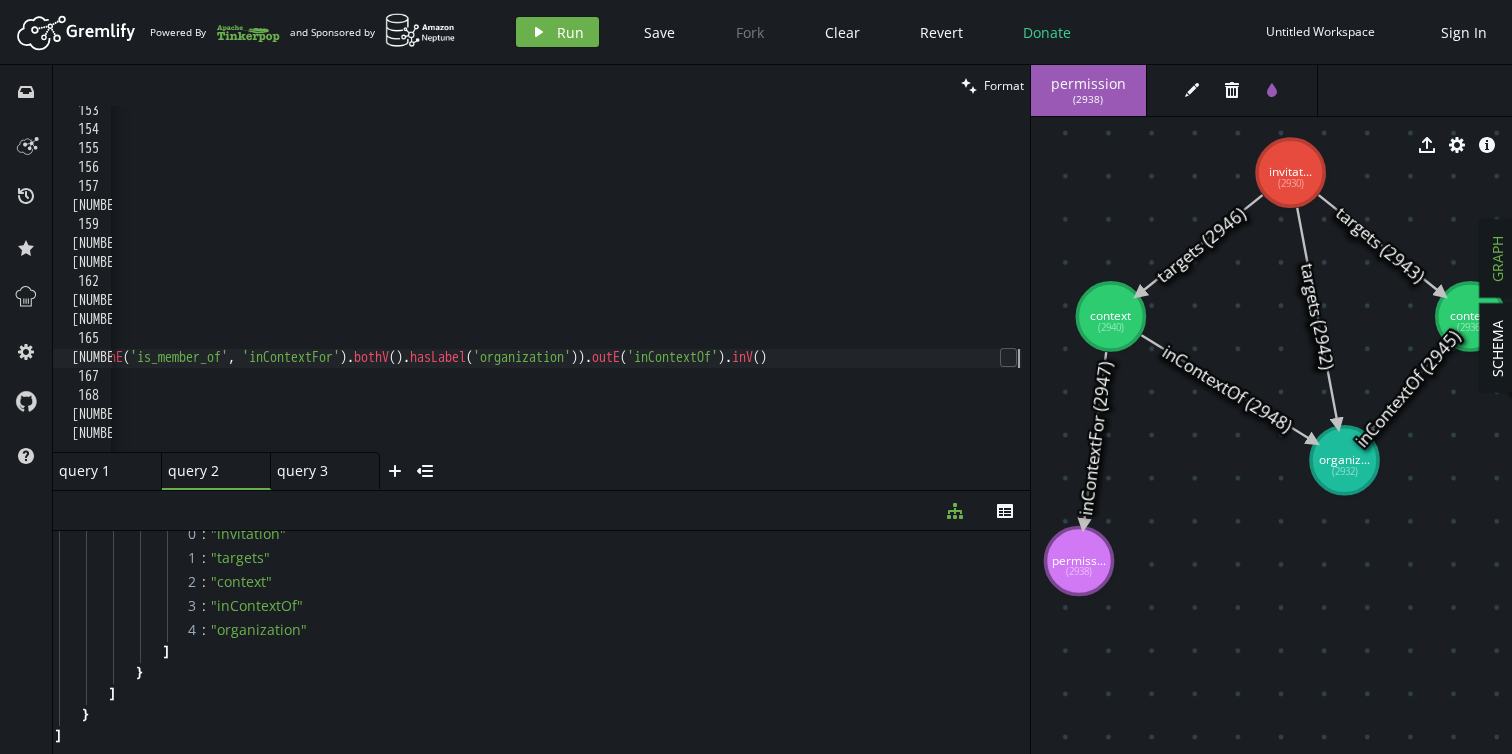 click on ") ,                   bothE ( 'based_on' ,   'inContextFor' ) . bothV ( ) .                   hasLabel ( 'context' ) .                   where ( bothE ( 'based_on' ,   'inContextFor' ) . bothV ( ) .                     hasLabel ( 'work_package' )) .                   outE ( 'inContextOf' ) . inV ( )                ) ,                bothE ( 'has_mandatory_access' ,   'inContextFor' ) .                bothV ( ) . hasLabel ( 'context' ) .                where ( bothE ( 'has_mandatory_access' ,   'inContextFor' ) .                   bothV ( ) . hasLabel ( 'profile' )) .                outE ( 'inContextOf' ) . inV ( )              ) ,              bothE ( 'is_member_of' ,   'inContextFor' ) . bothV ( ) . hasLabel ( 'context' ) . where ( bothE ( 'is_member_of' ,   'inContextFor' ) . bothV ( ) . hasLabel ( 'organization' )) . outE ( 'inContextOf' ) . inV ( )           ) . path ( ) . from ( 'start' ) .              by ( valueMap ( true )) .              by ( elementMap ( ))" at bounding box center (266, 290) 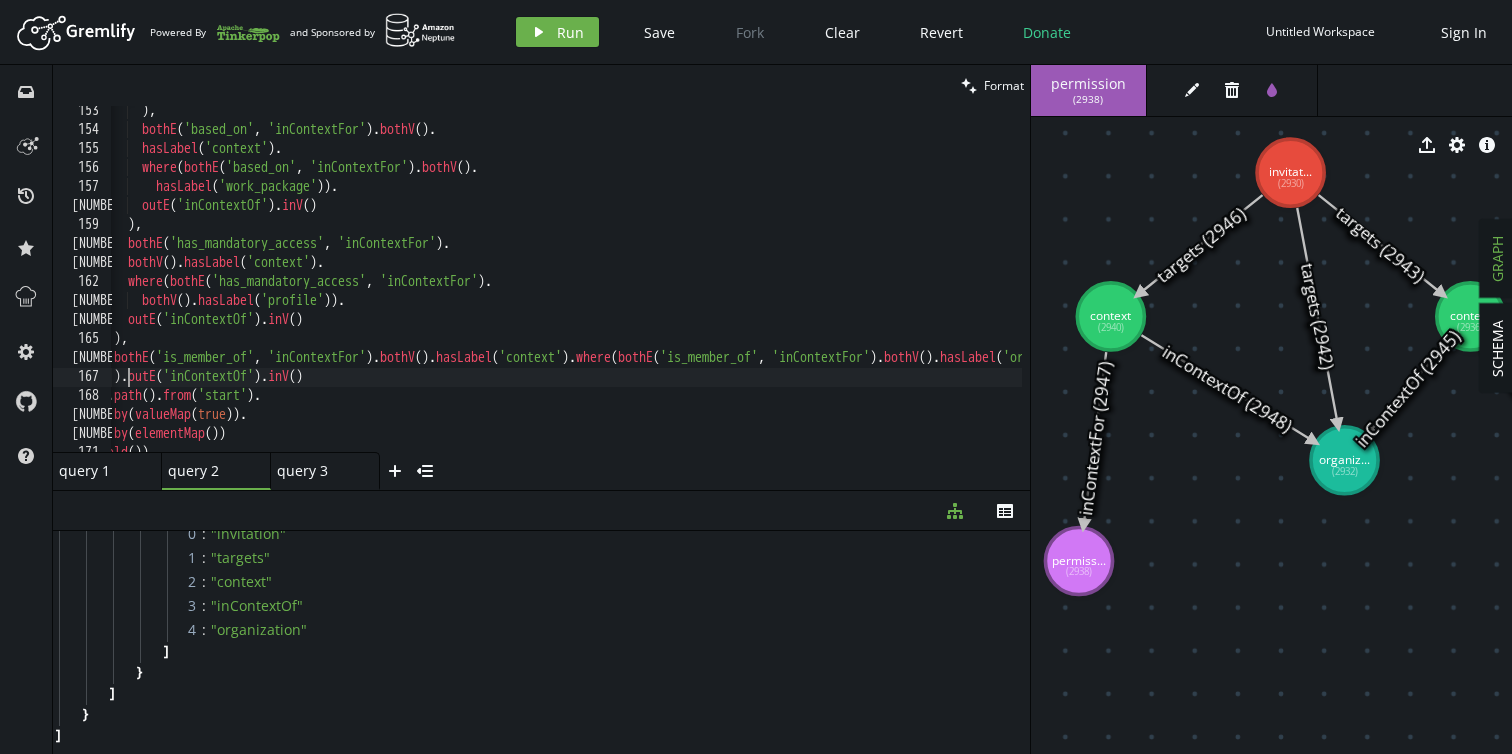 scroll, scrollTop: 0, scrollLeft: 83, axis: horizontal 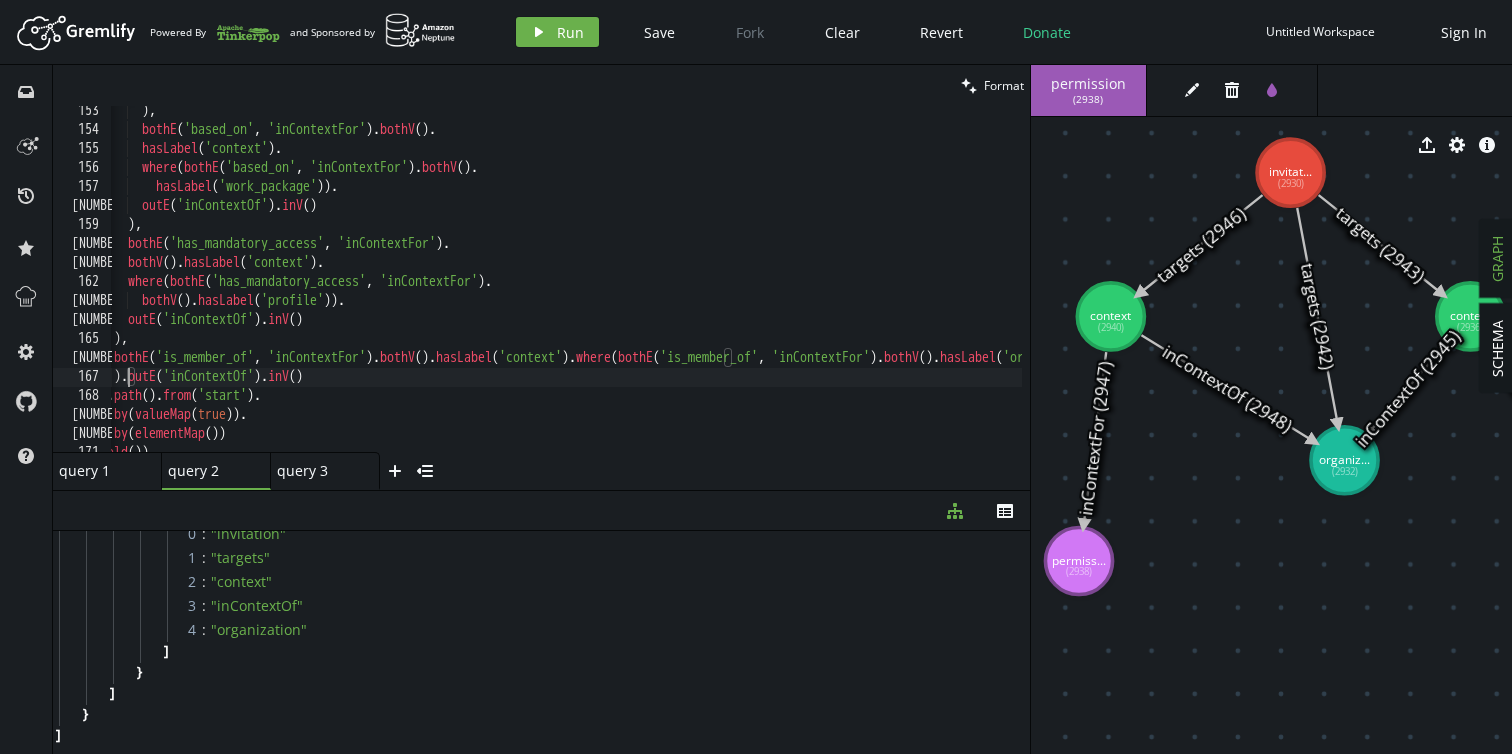 click on ") ,                   bothE ( 'based_on' ,   'inContextFor' ) . bothV ( ) .                   hasLabel ( 'context' ) .                   where ( bothE ( 'based_on' ,   'inContextFor' ) . bothV ( ) .                     hasLabel ( 'work_package' )) .                   outE ( 'inContextOf' ) . inV ( )                ) ,                bothE ( 'has_mandatory_access' ,   'inContextFor' ) .                bothV ( ) . hasLabel ( 'context' ) .                where ( bothE ( 'has_mandatory_access' ,   'inContextFor' ) .                   bothV ( ) . hasLabel ( 'profile' )) .                outE ( 'inContextOf' ) . inV ( )              ) ,              bothE ( 'is_member_of' ,   'inContextFor' ) . bothV ( ) . hasLabel ( 'context' ) . where ( bothE ( 'is_member_of' ,   'inContextFor' ) . bothV ( ) . hasLabel ( 'organization' )) . outE ( 'inContextOf' ) . inV ( )           ) . path ( ) . from ( 'start' ) .              by ( valueMap ( true )) .              by ( elementMap ( ))" at bounding box center [687, 290] 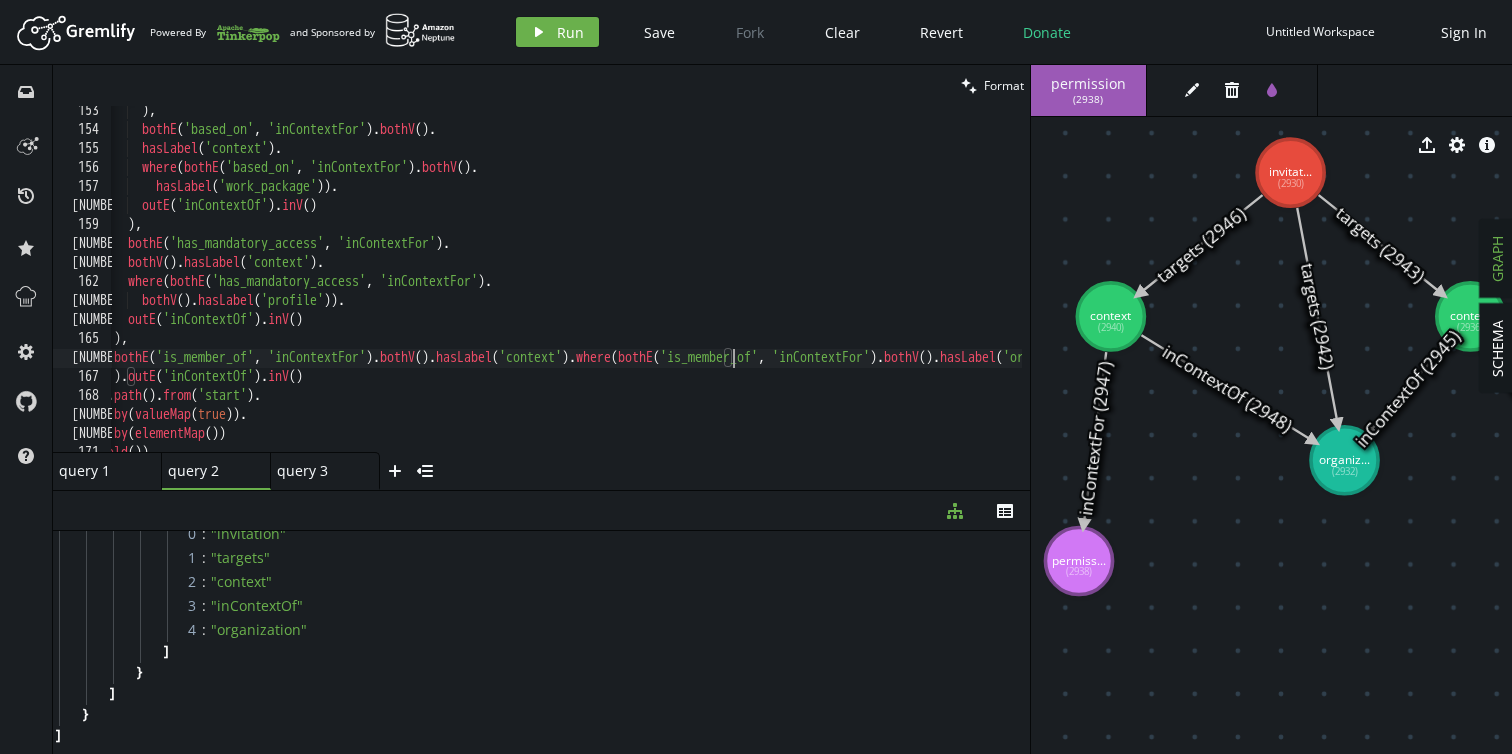scroll, scrollTop: 0, scrollLeft: 117, axis: horizontal 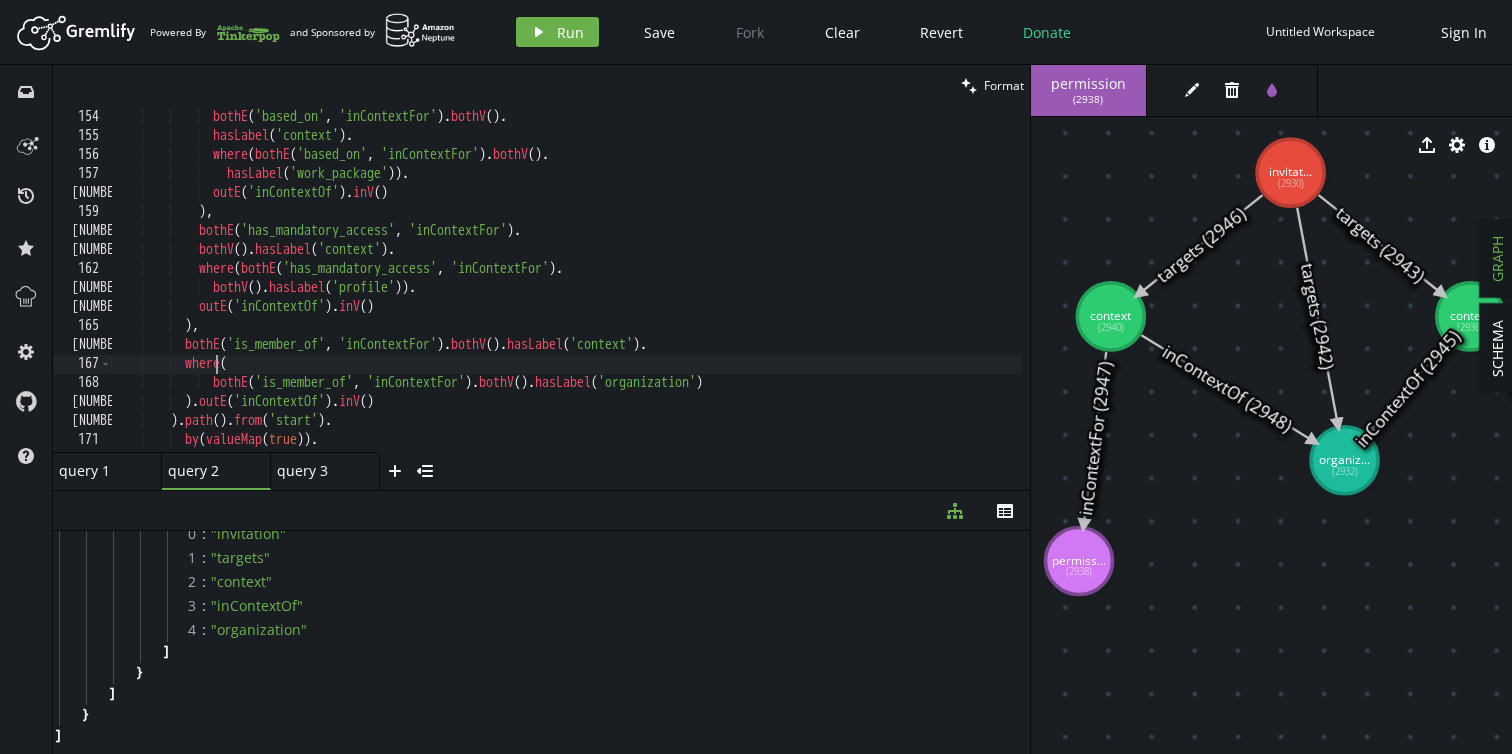 click on ") ,                   bothE ( 'based_on' ,   'inContextFor' ) . bothV ( ) .                   hasLabel ( 'context' ) .                   where ( bothE ( 'based_on' ,   'inContextFor' ) . bothV ( ) .                     hasLabel ( 'work_package' )) .                   outE ( 'inContextOf' ) . inV ( )                ) ,                bothE ( 'has_mandatory_access' ,   'inContextFor' ) .                bothV ( ) . hasLabel ( 'context' ) .                where ( bothE ( 'has_mandatory_access' ,   'inContextFor' ) .                   bothV ( ) . hasLabel ( 'profile' )) .                outE ( 'inContextOf' ) . inV ( )              ) ,              bothE ( 'is_member_of' ,   'inContextFor' ) . bothV ( ) . hasLabel ( 'context' ) .              where (                   bothE ( 'is_member_of' ,   'inContextFor' ) . bothV ( ) . hasLabel ( 'organization' )              ) . outE ( 'inContextOf' ) . inV ( )           ) . path ( ) . from ( 'start' ) .              by ( valueMap ( true )) ." at bounding box center [758, 277] 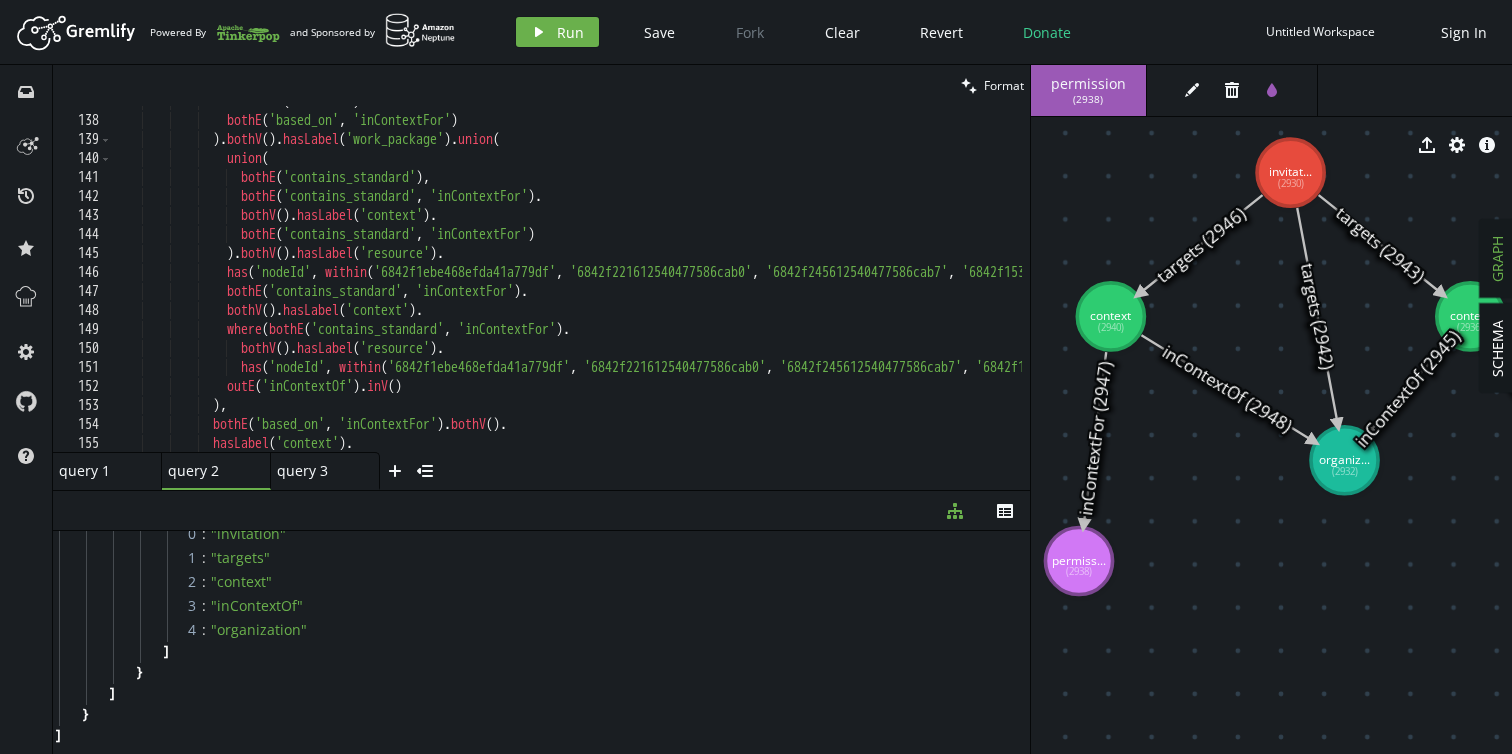 scroll, scrollTop: 2589, scrollLeft: 0, axis: vertical 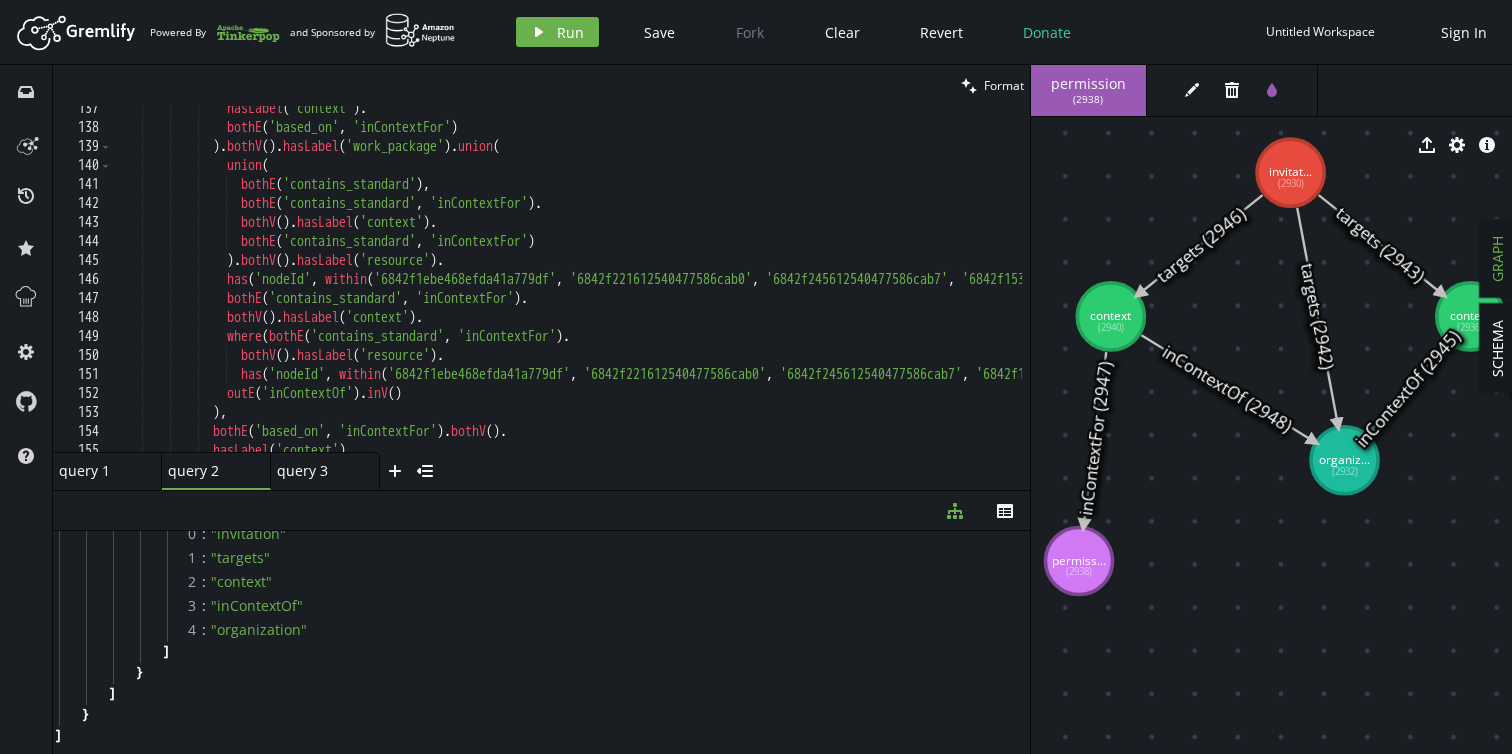 type on "bothV().hasLabel('profile'))." 